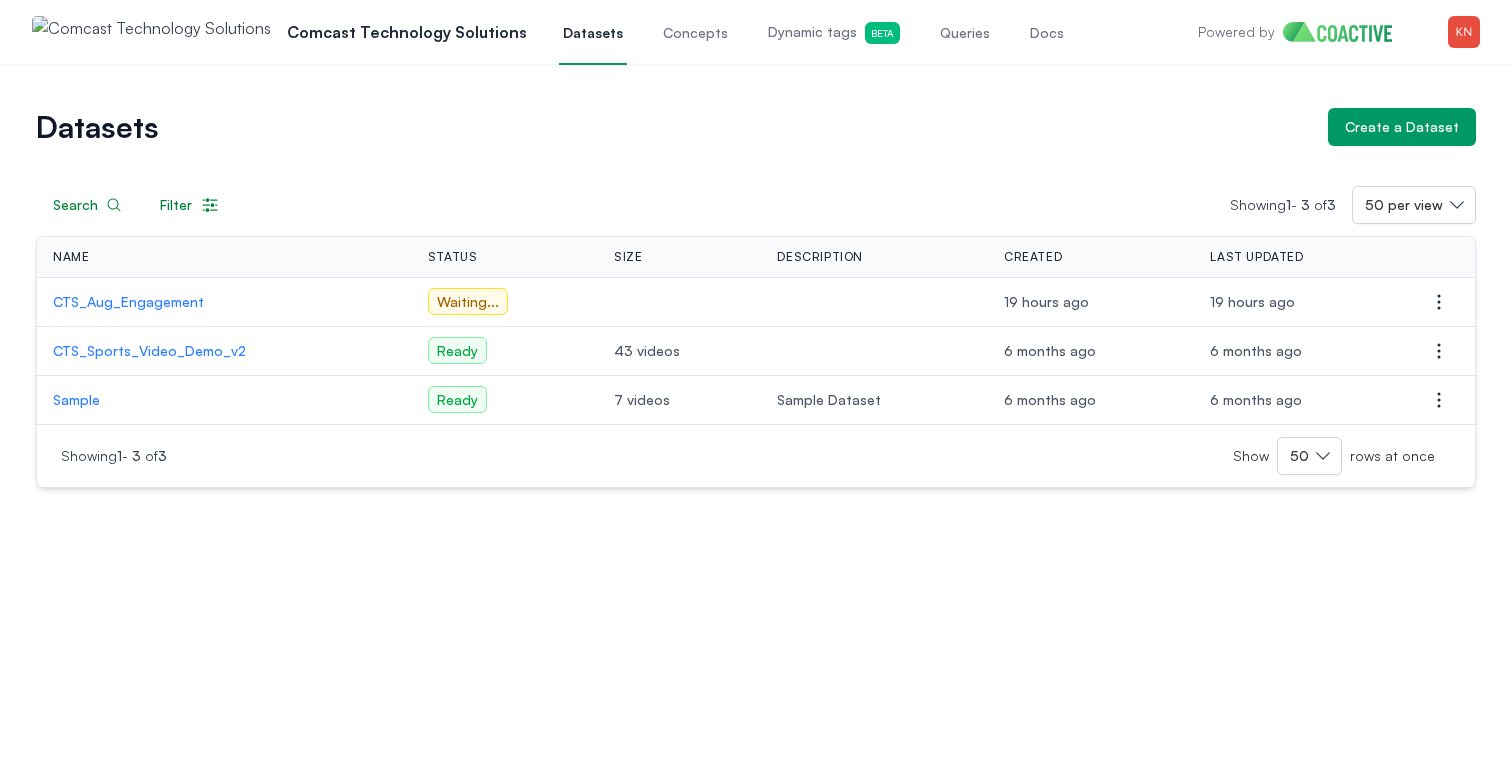 scroll, scrollTop: 0, scrollLeft: 0, axis: both 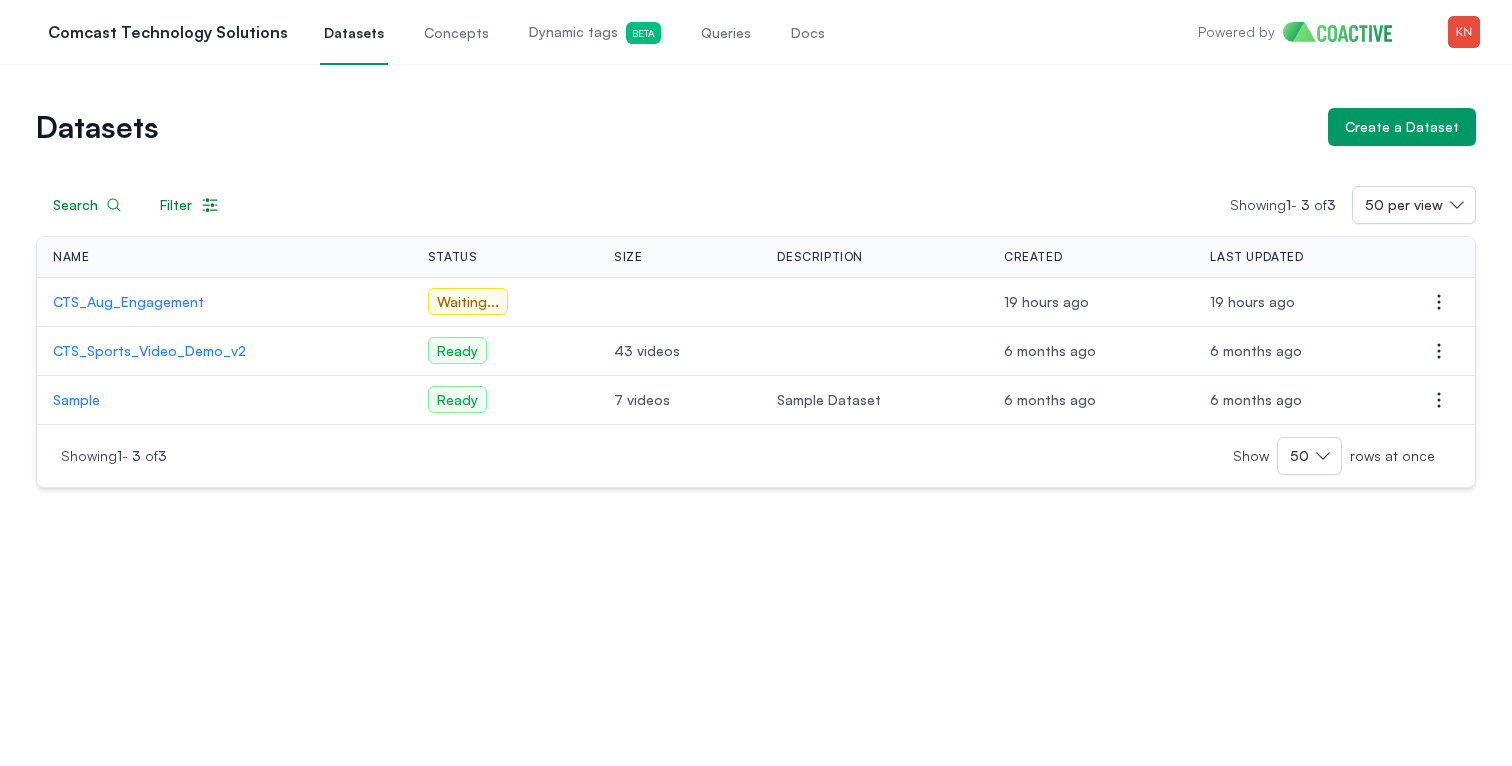 click on "CTS_Aug_Engagement" at bounding box center (224, 302) 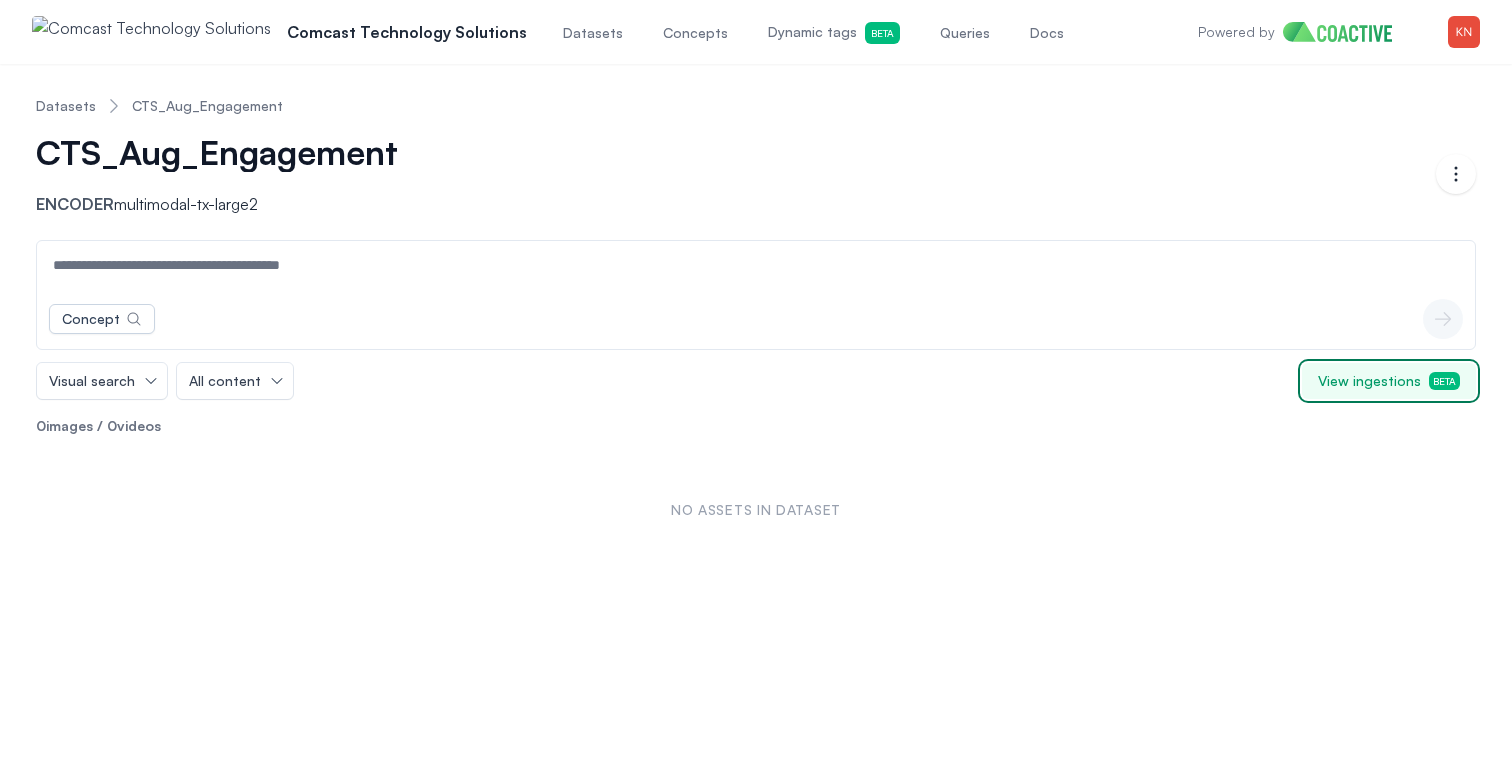 click on "View ingestions Beta" at bounding box center [1389, 381] 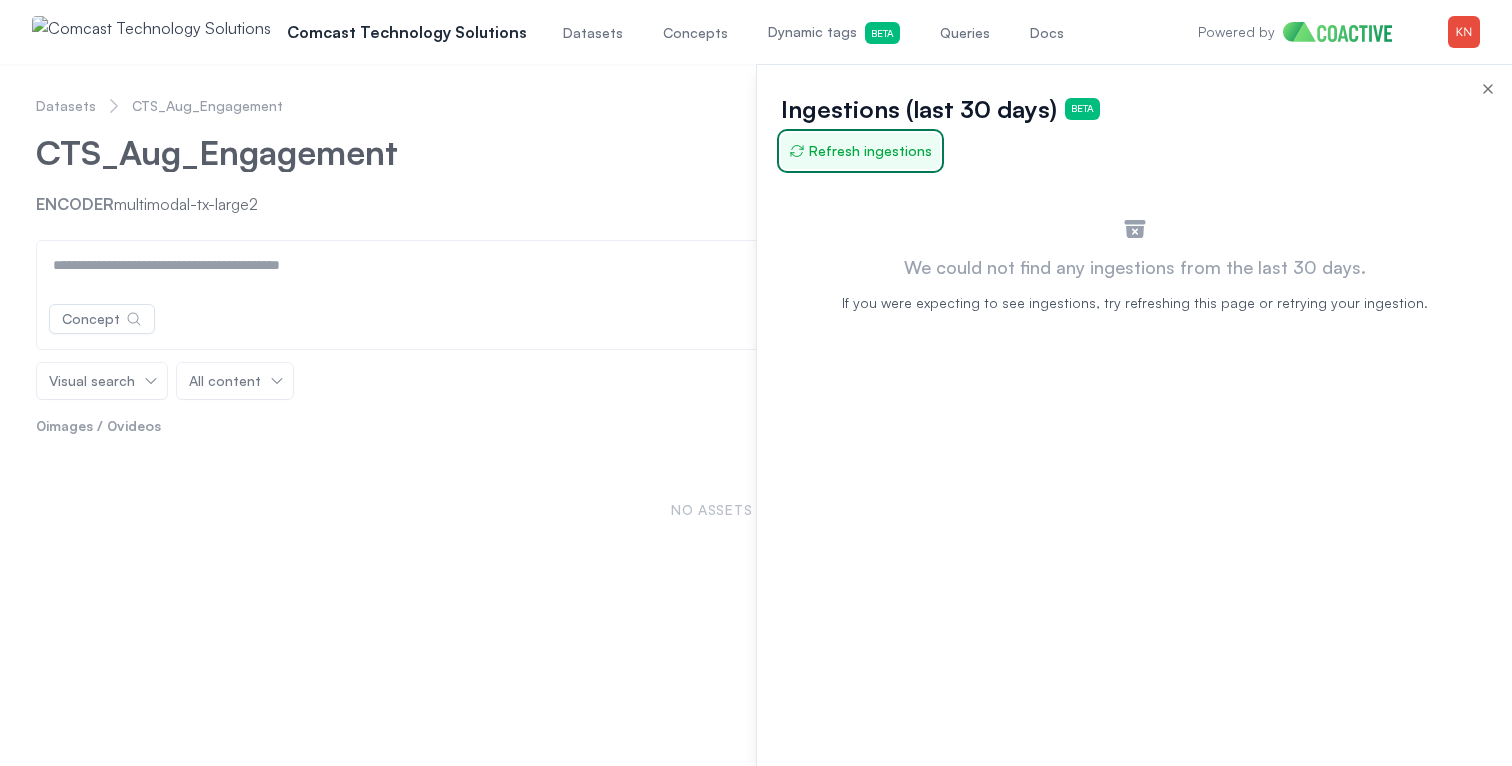click on "Refresh ingestions" at bounding box center (860, 151) 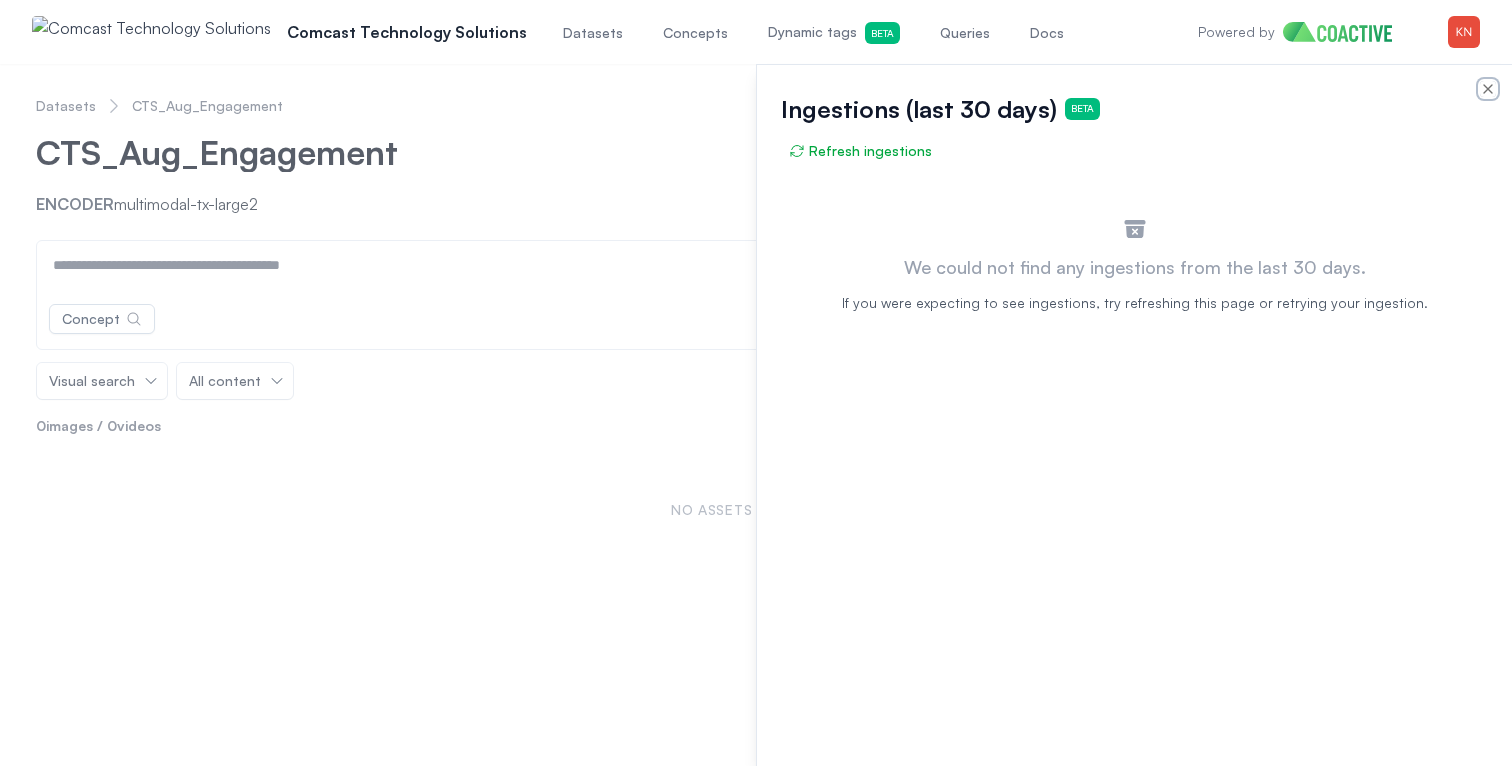 click 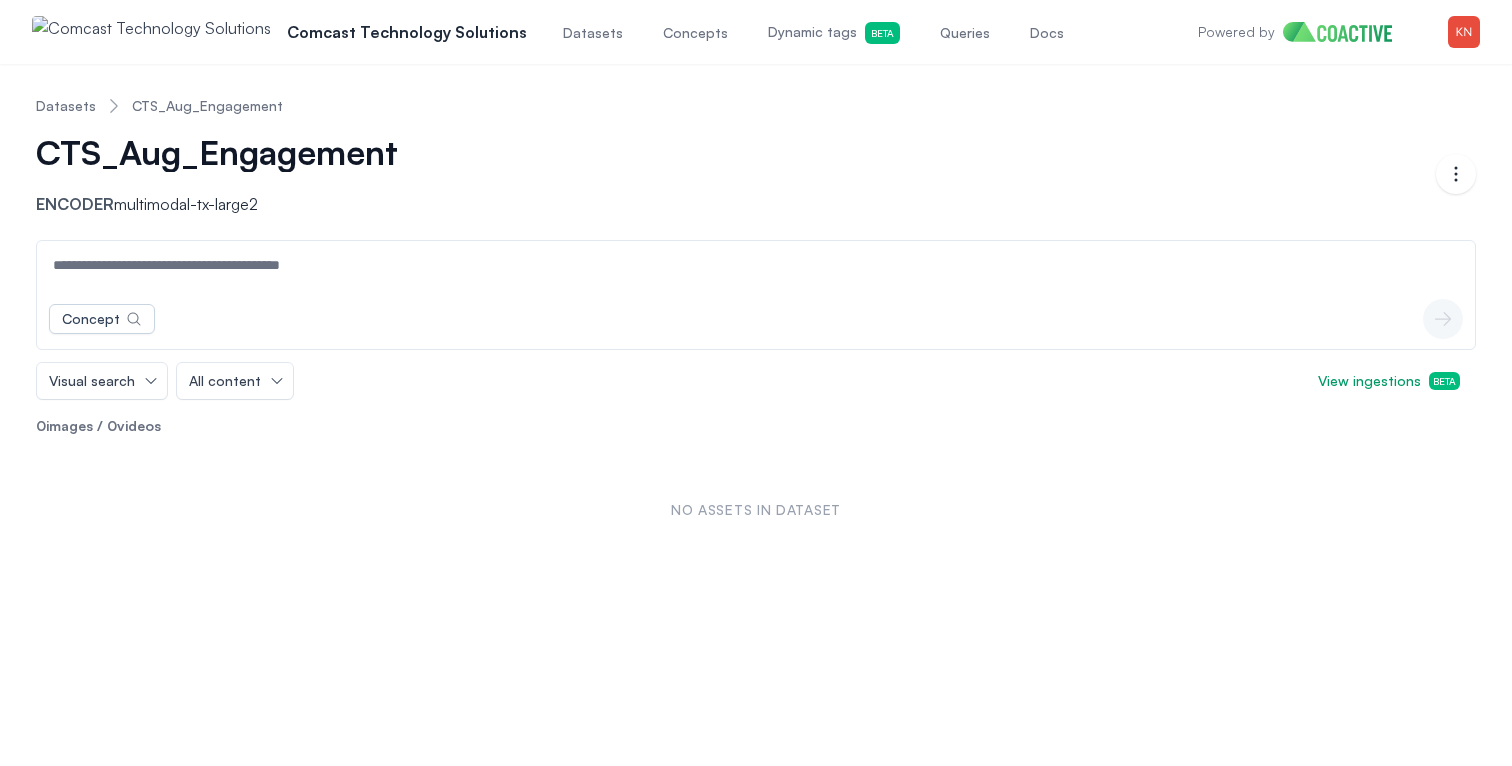 click on "Datasets" at bounding box center [593, 32] 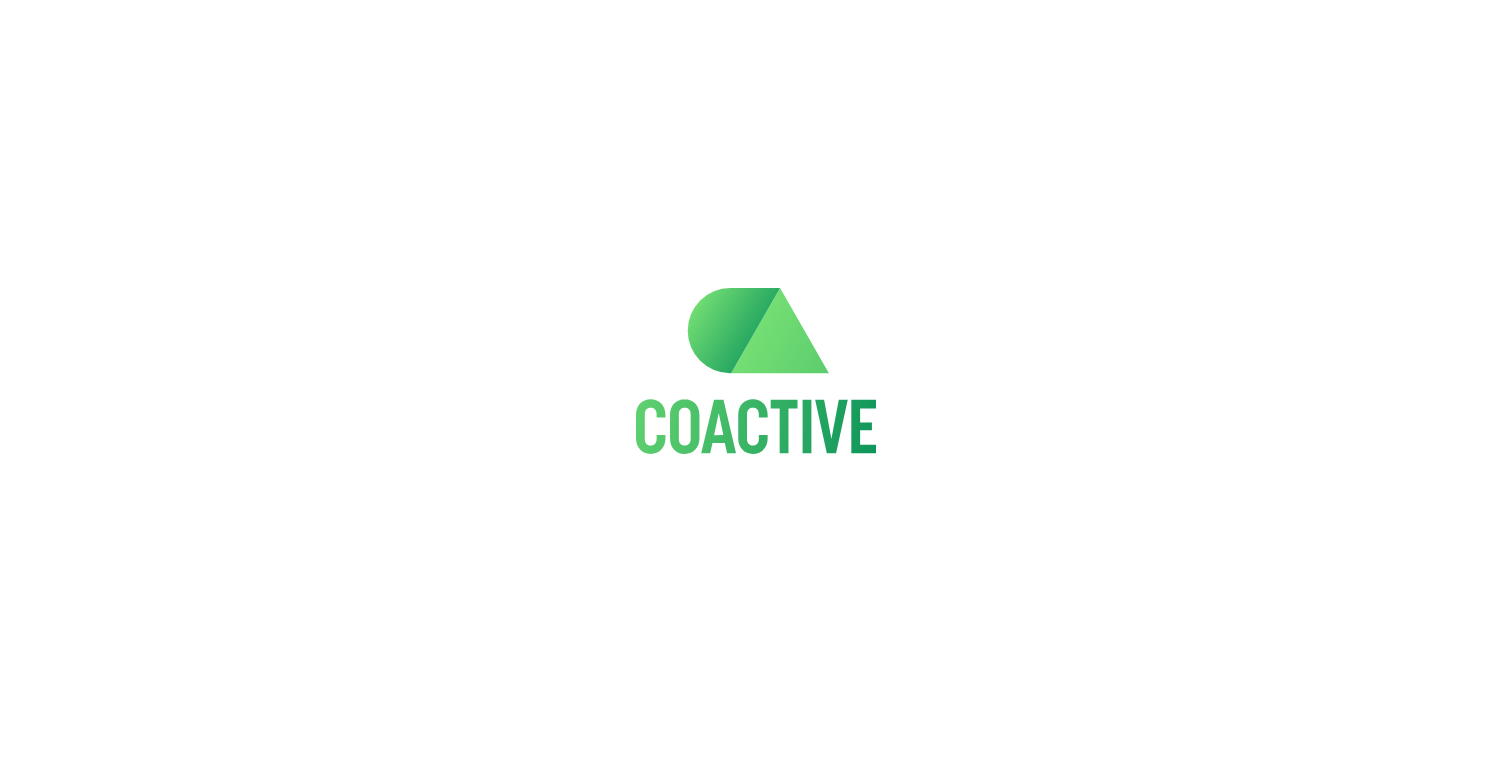 scroll, scrollTop: 0, scrollLeft: 0, axis: both 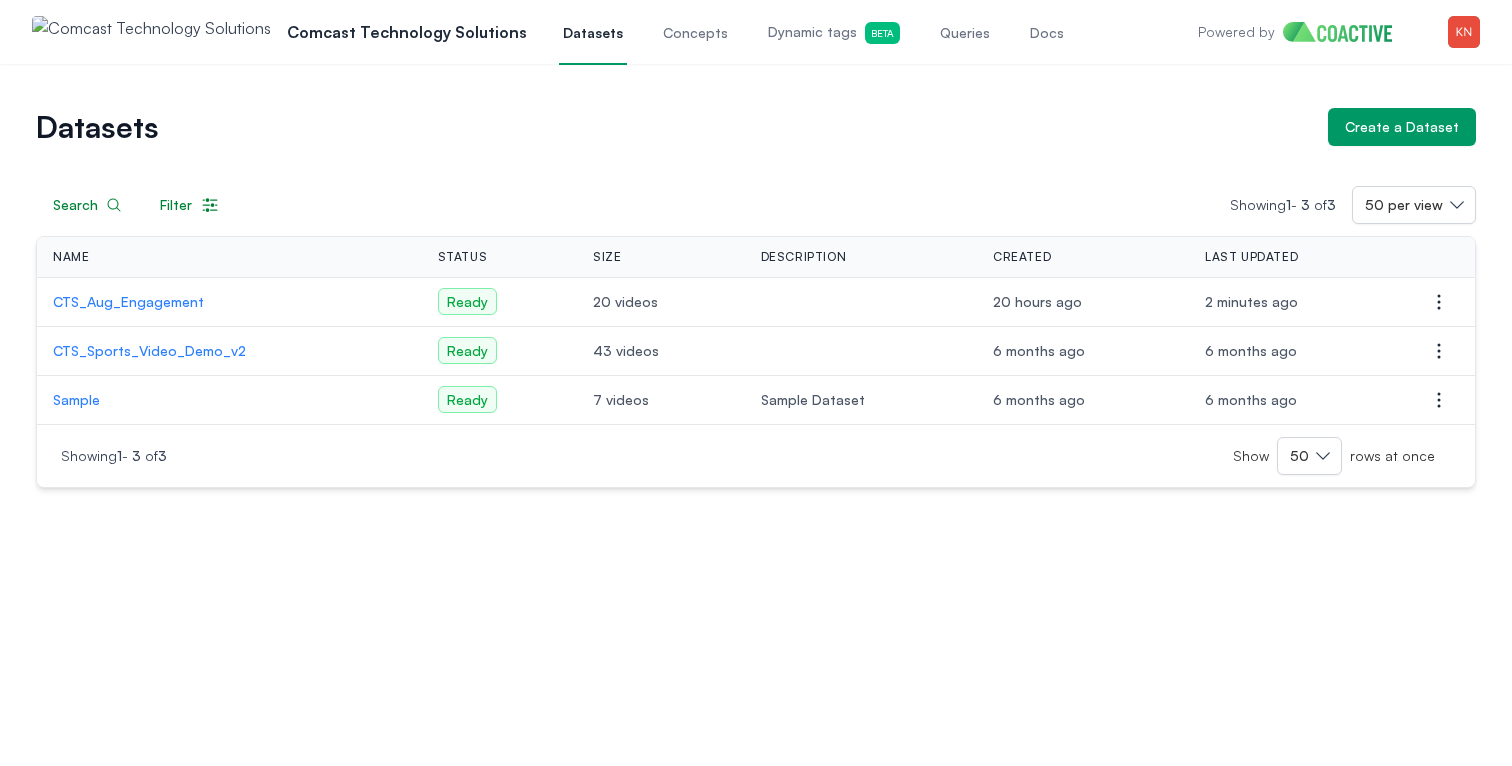 click on "CTS_Sports_Video_Demo_v2" at bounding box center (229, 351) 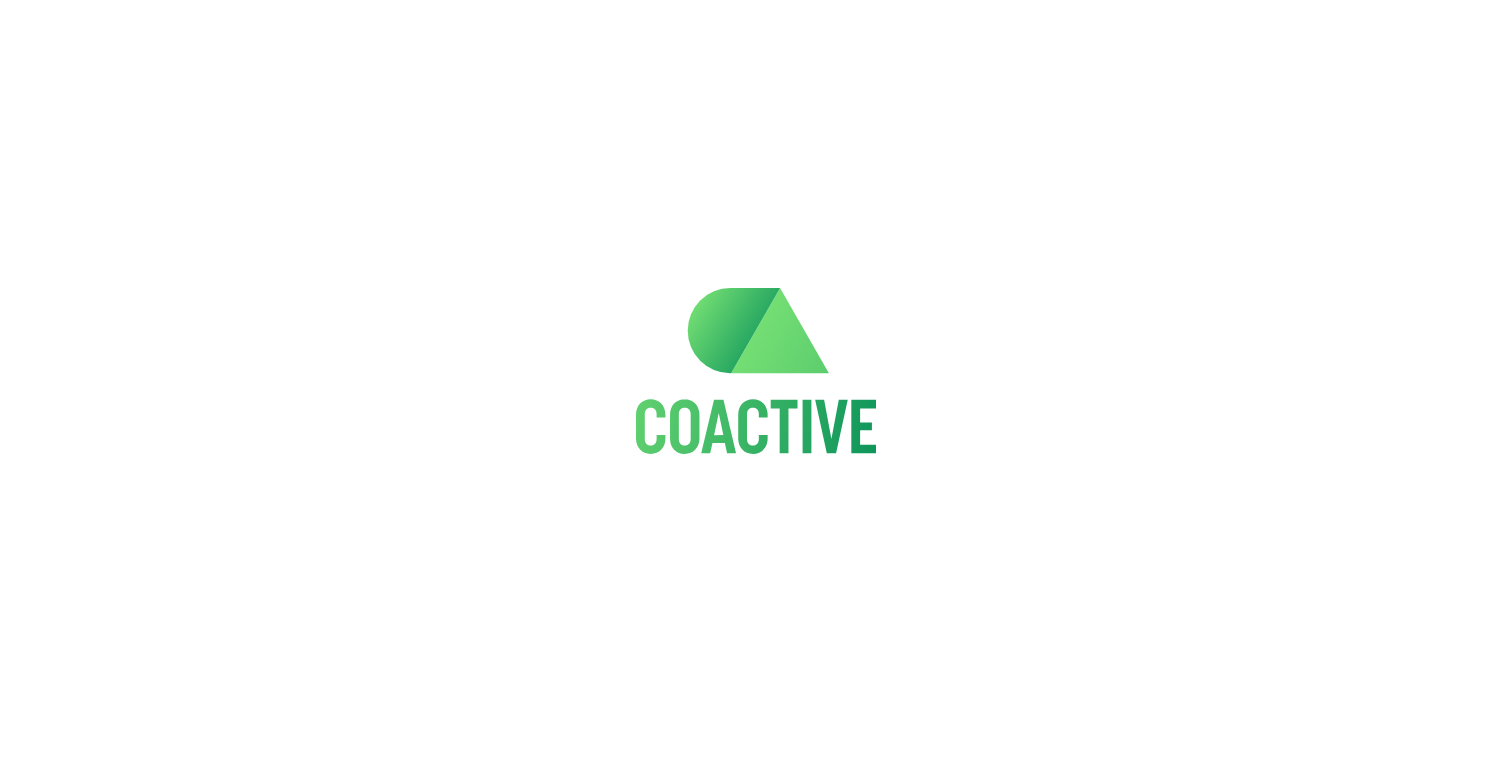 scroll, scrollTop: 0, scrollLeft: 0, axis: both 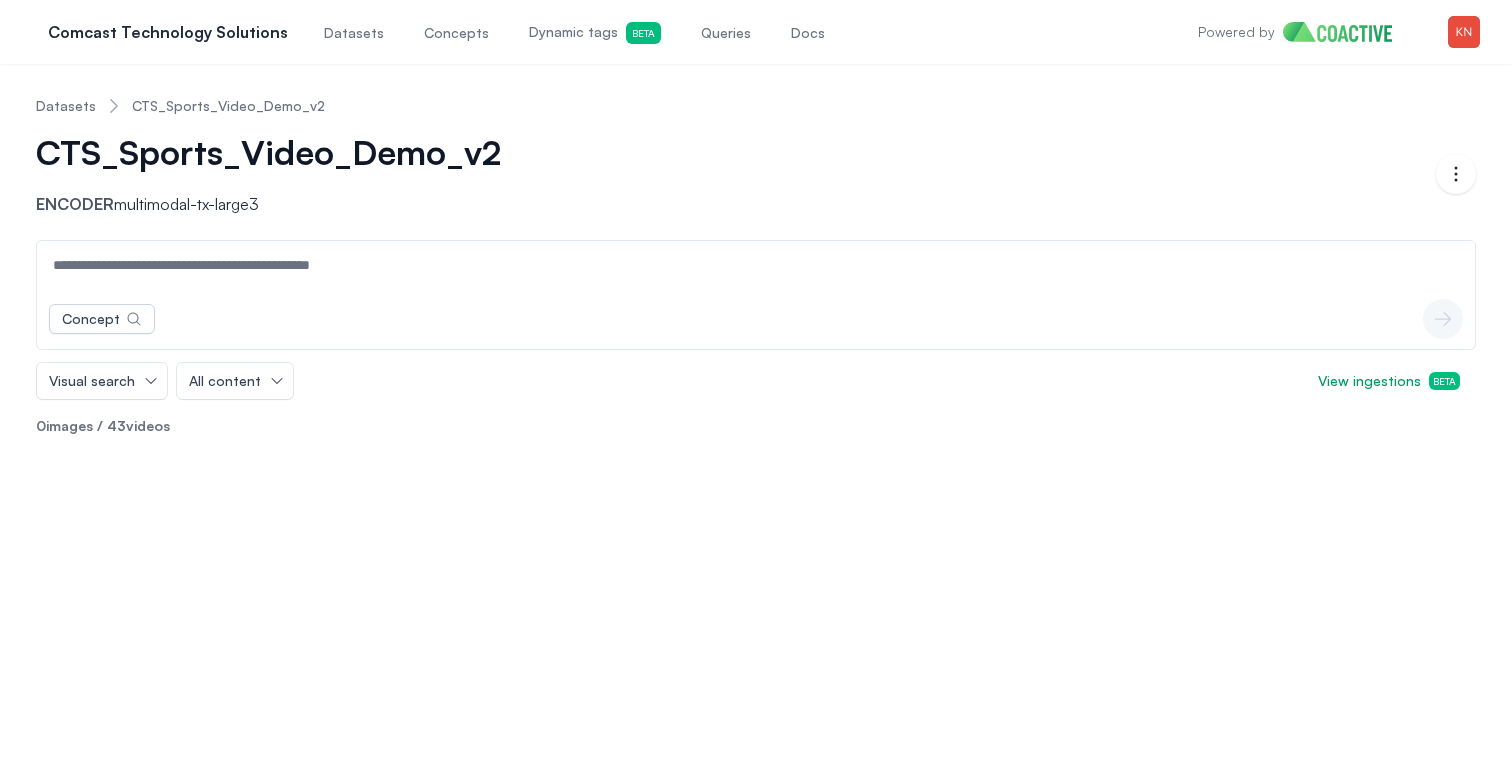 click on "Datasets" at bounding box center [66, 106] 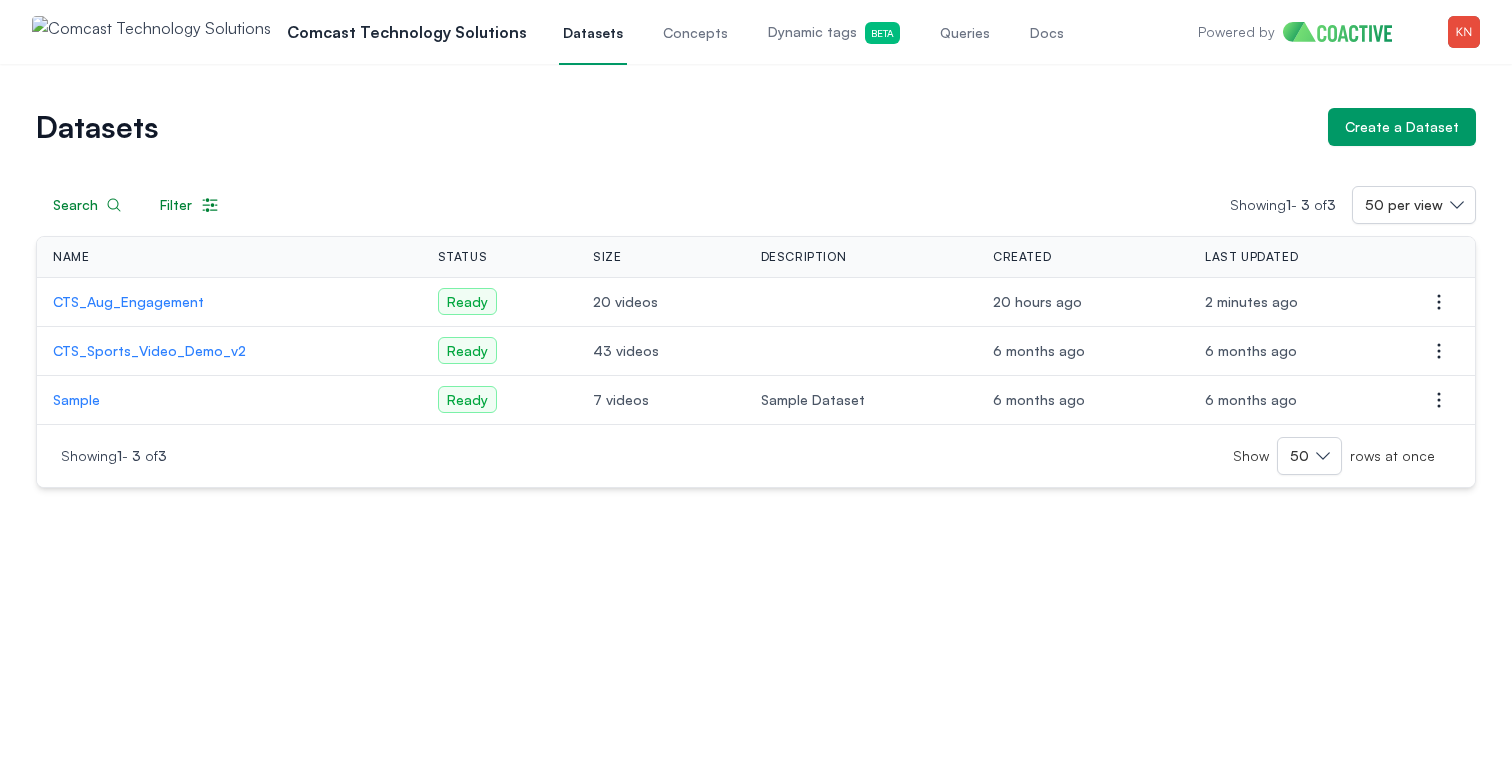 click on "Sample" at bounding box center [229, 400] 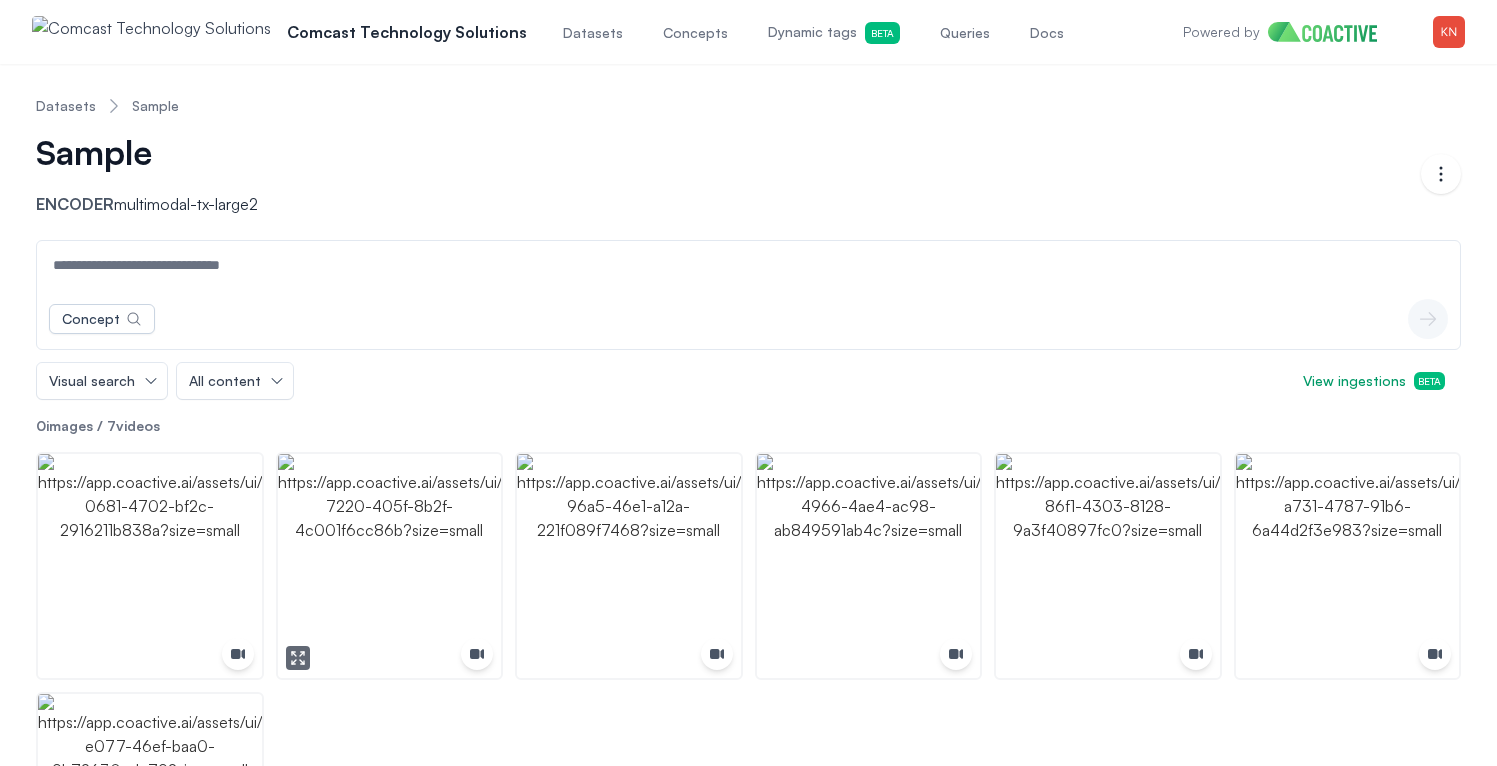 click at bounding box center (390, 566) 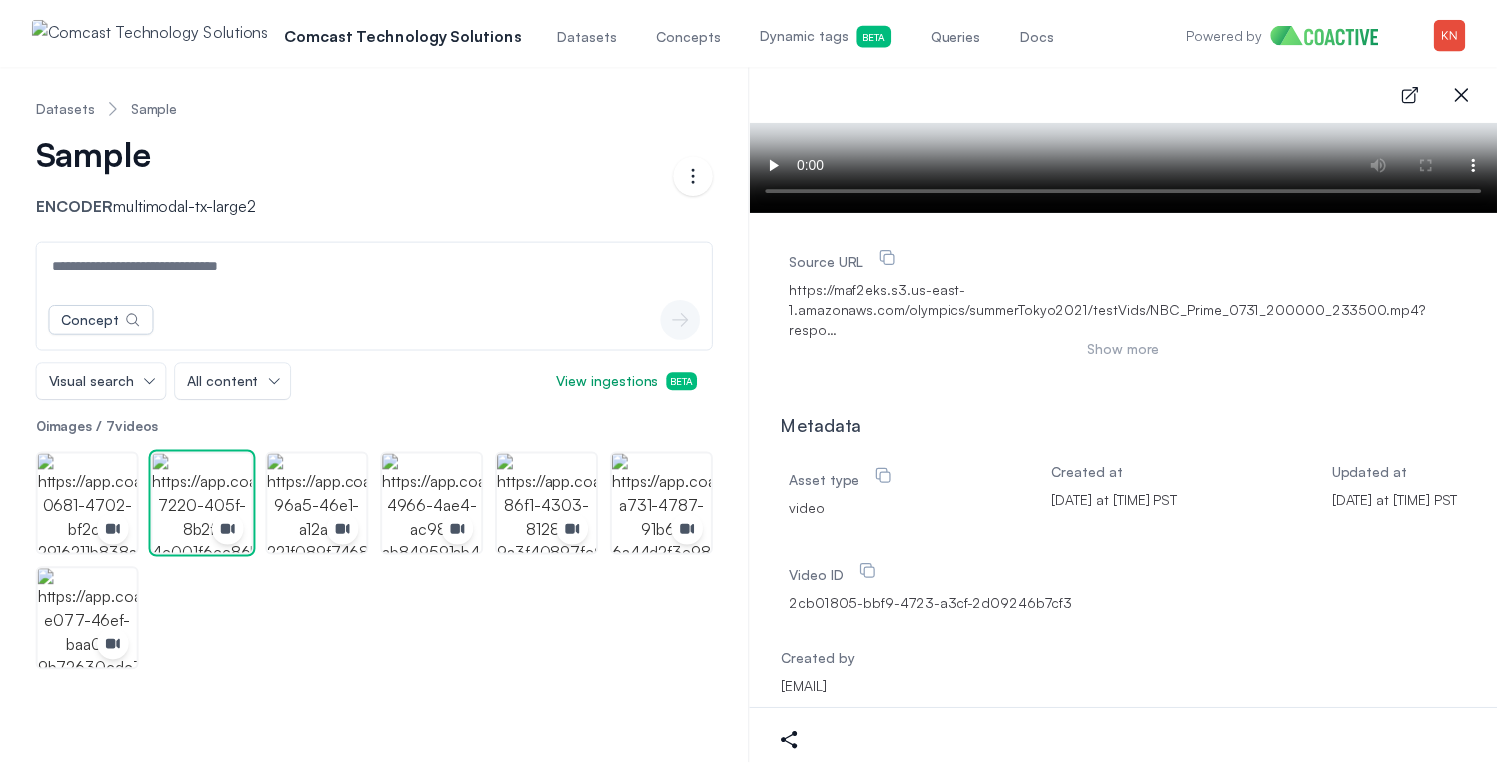 scroll, scrollTop: 216, scrollLeft: 0, axis: vertical 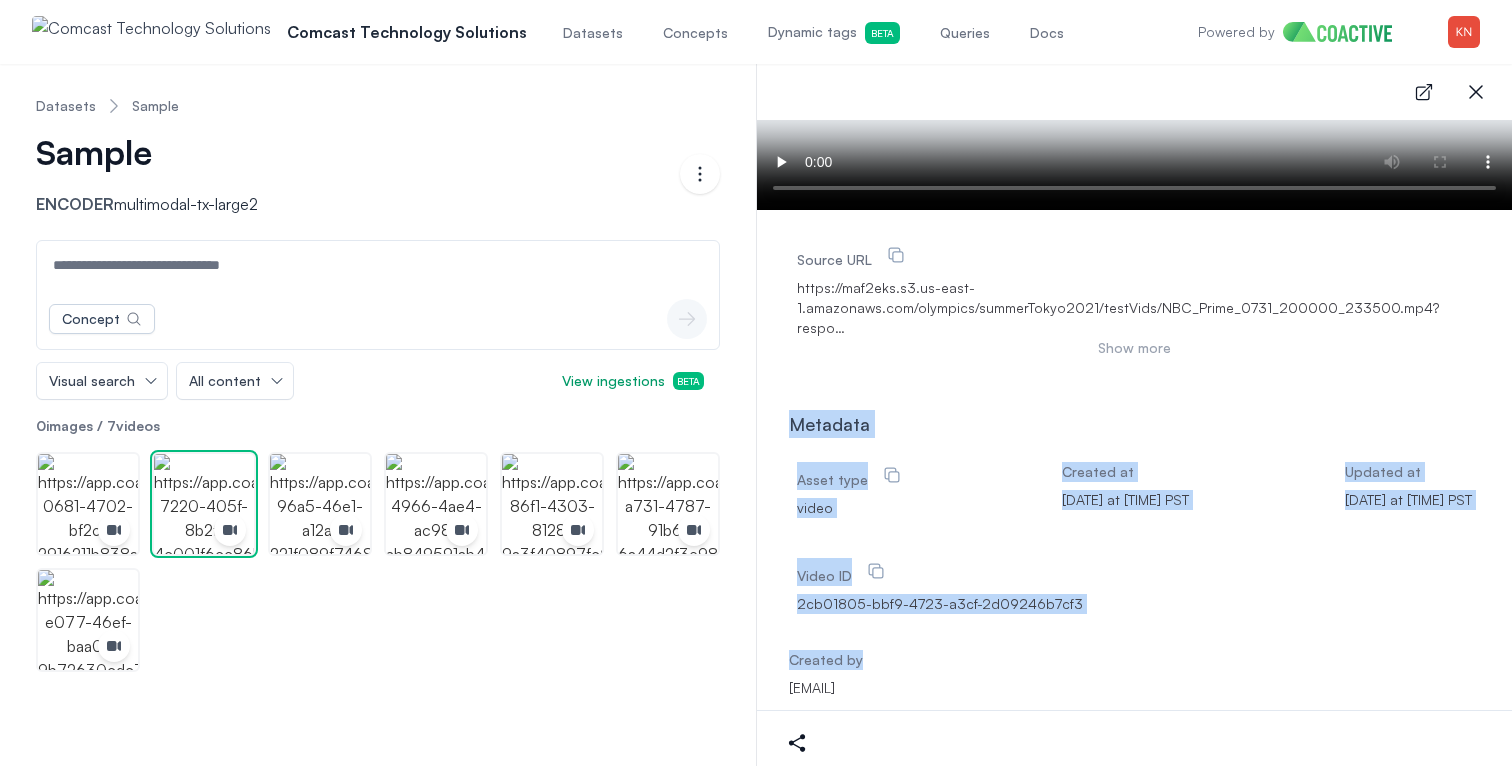drag, startPoint x: 788, startPoint y: 403, endPoint x: 995, endPoint y: 641, distance: 315.4251 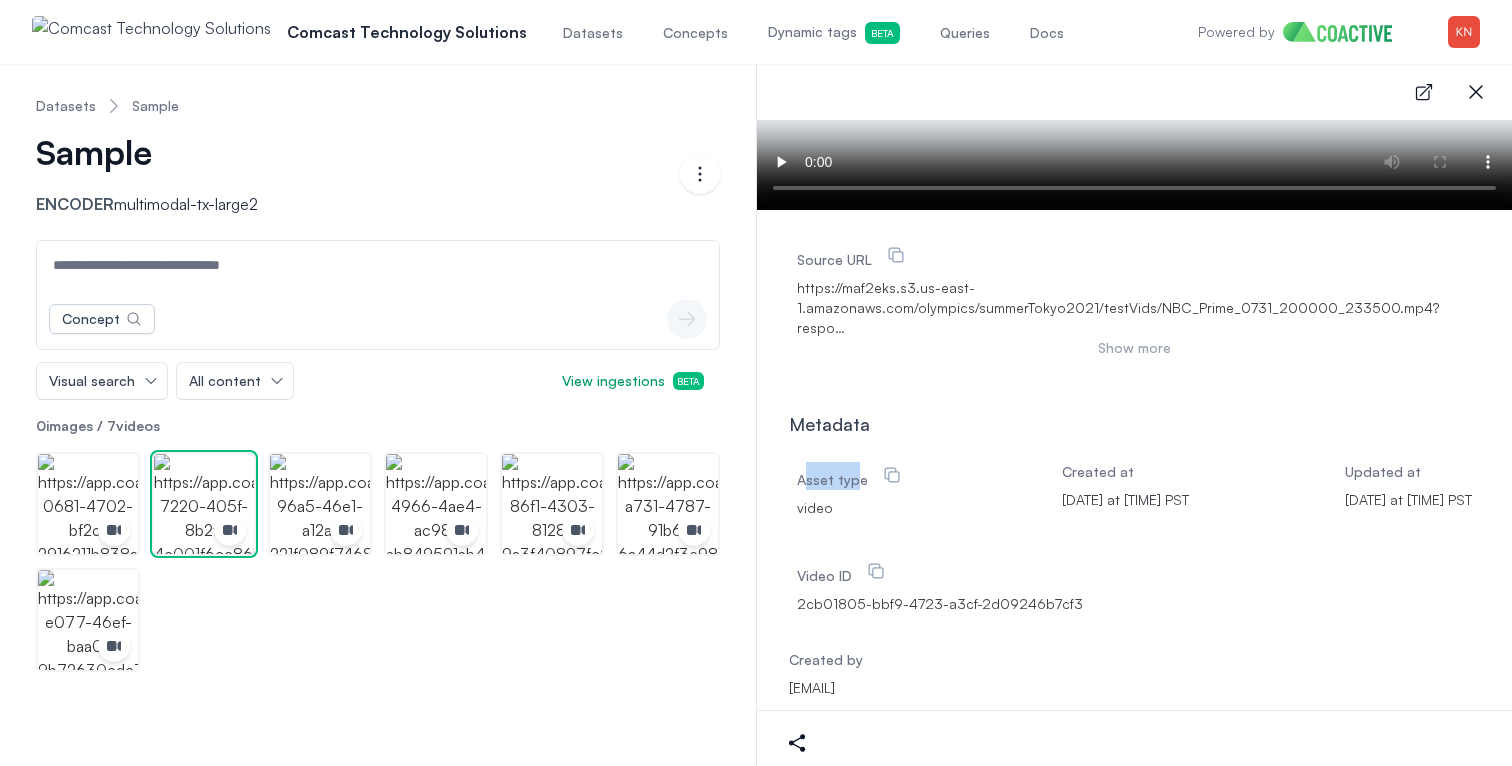 drag, startPoint x: 858, startPoint y: 463, endPoint x: 808, endPoint y: 461, distance: 50.039986 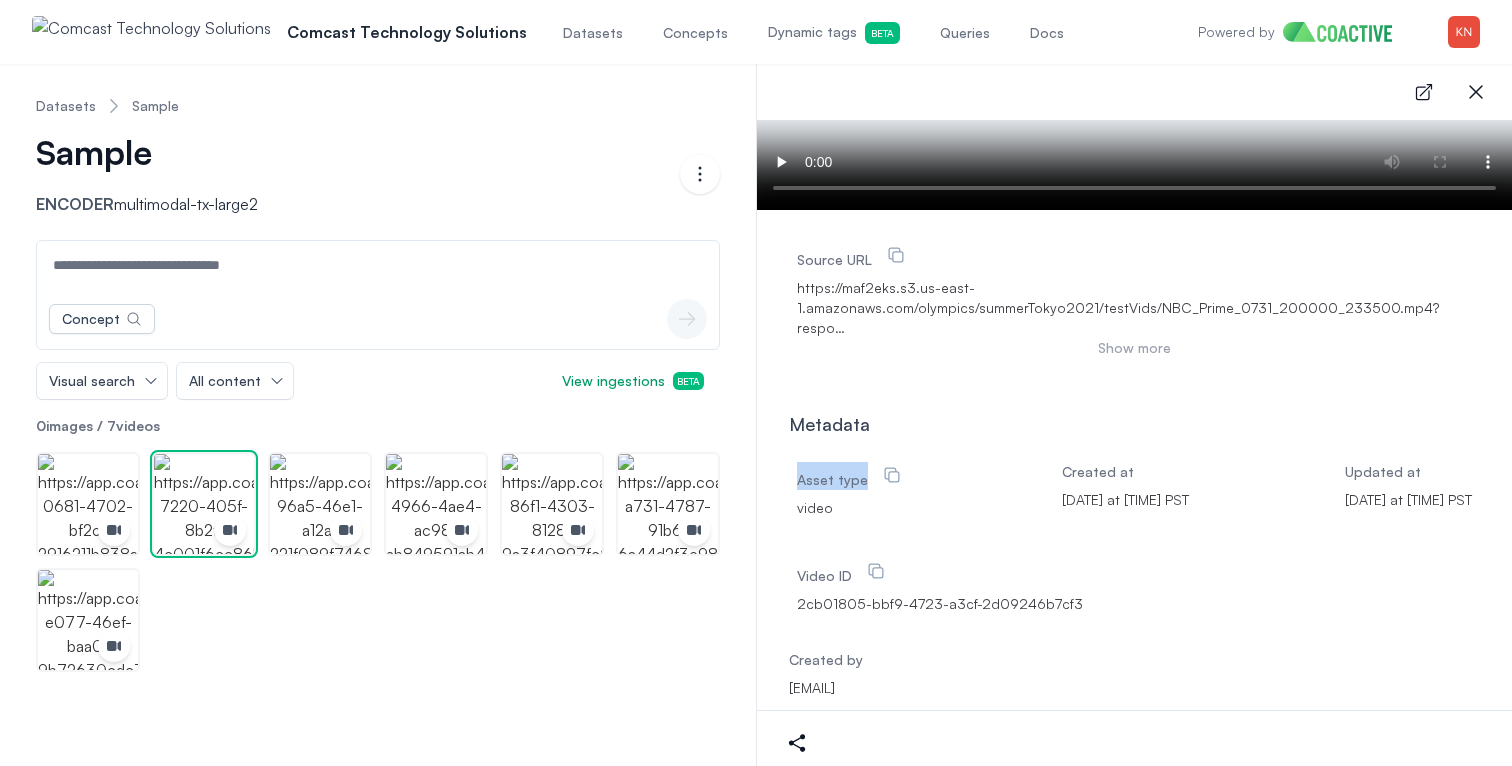 drag, startPoint x: 800, startPoint y: 463, endPoint x: 859, endPoint y: 464, distance: 59.008472 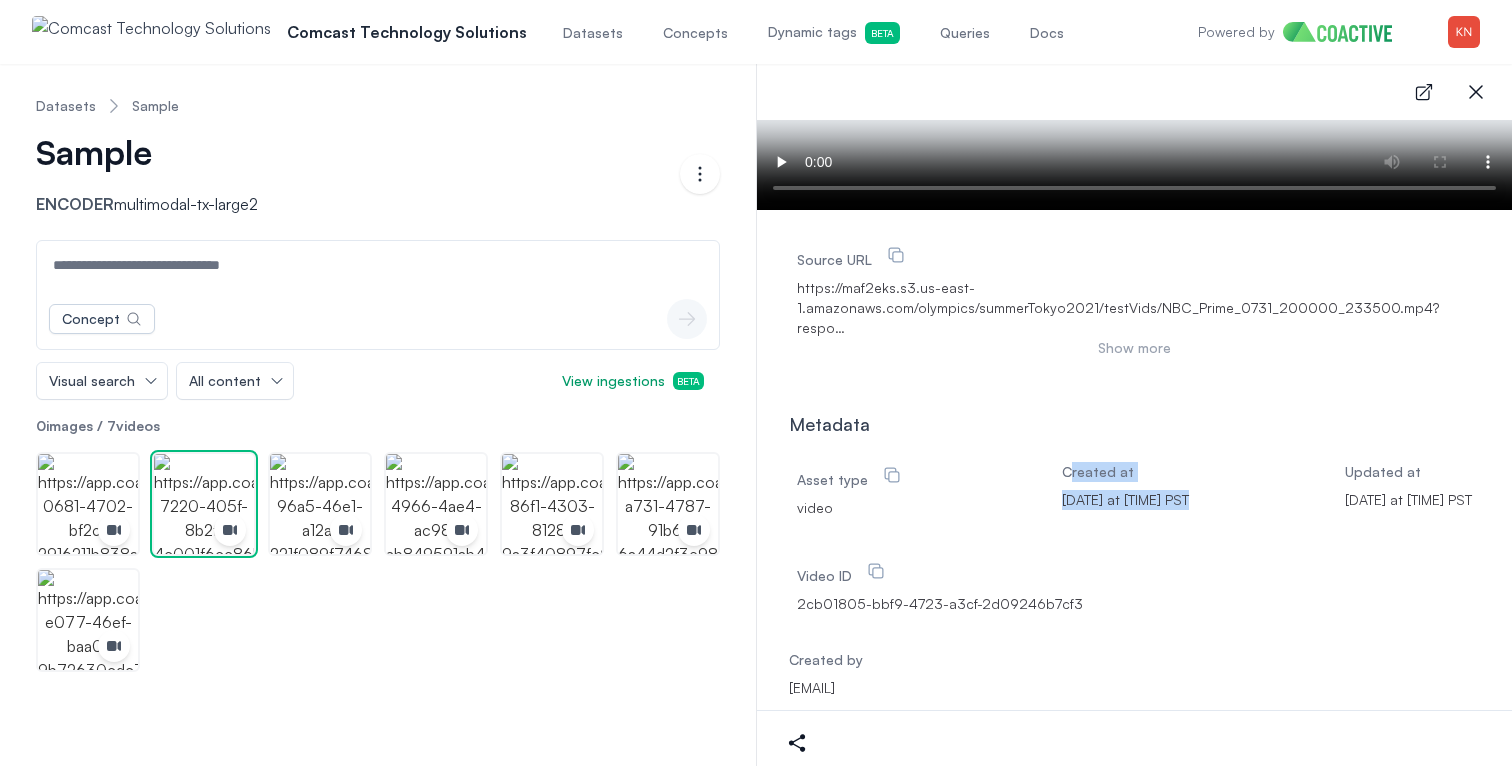 drag, startPoint x: 976, startPoint y: 456, endPoint x: 1094, endPoint y: 470, distance: 118.82761 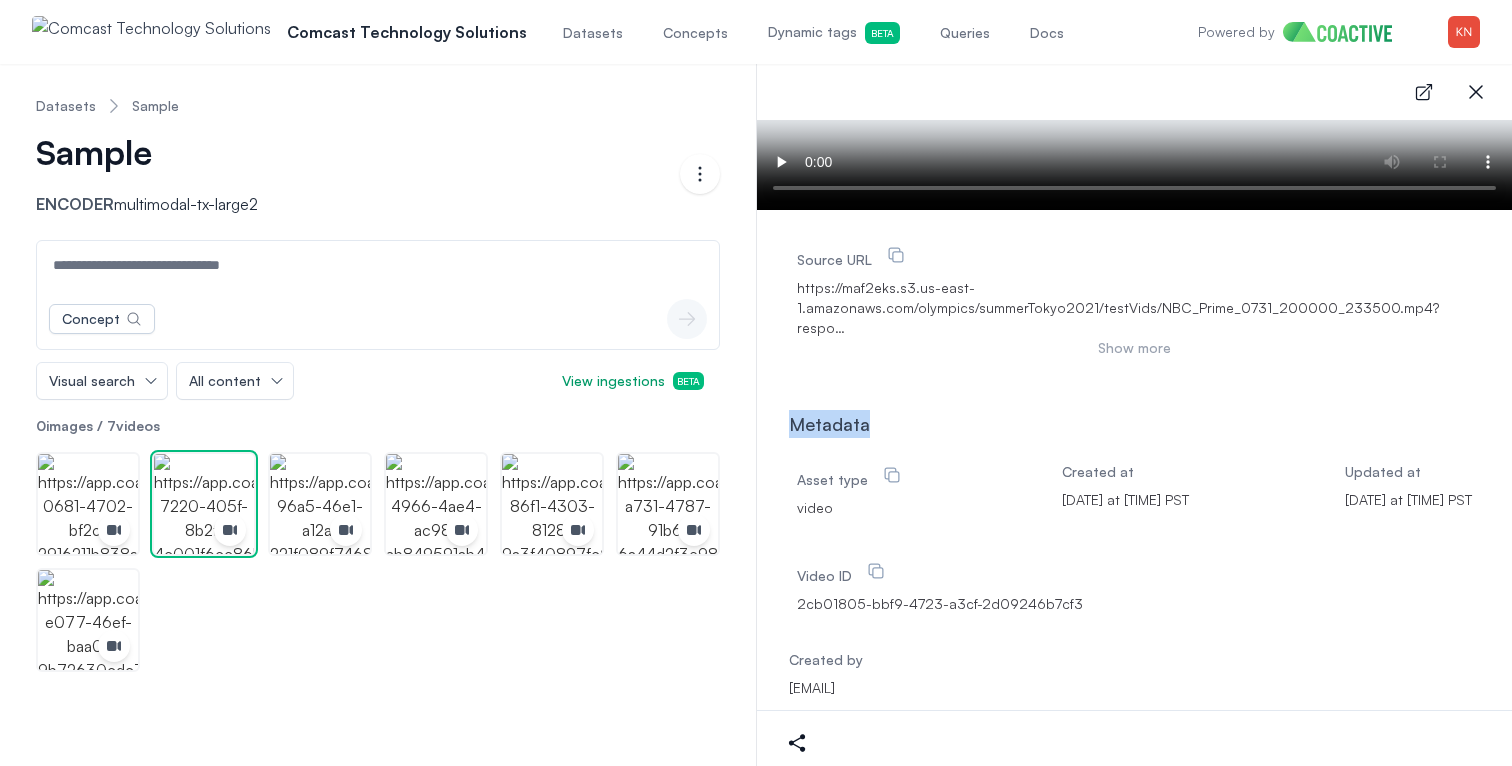 drag, startPoint x: 793, startPoint y: 401, endPoint x: 910, endPoint y: 406, distance: 117.10679 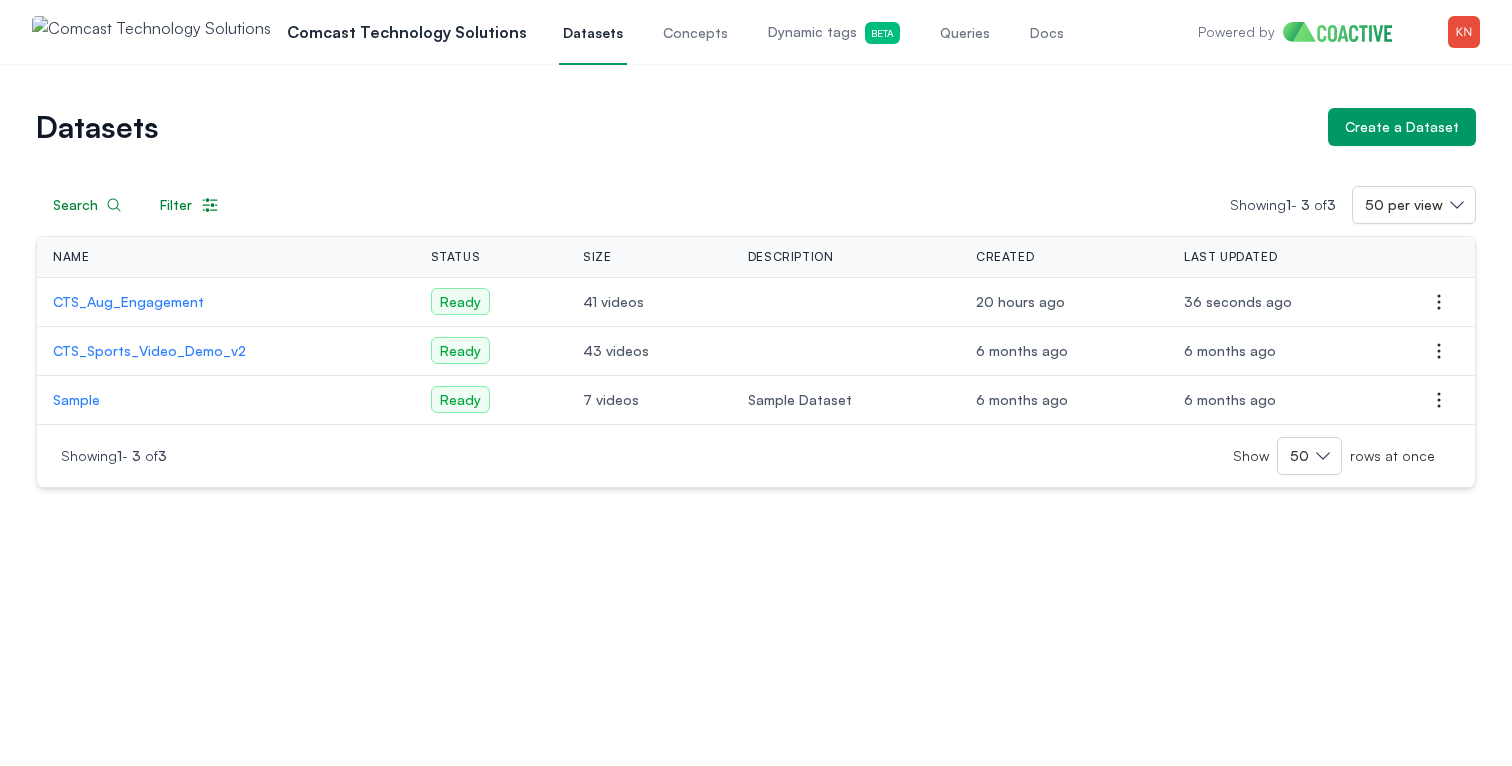 click on "CTS_Aug_Engagement" at bounding box center [226, 302] 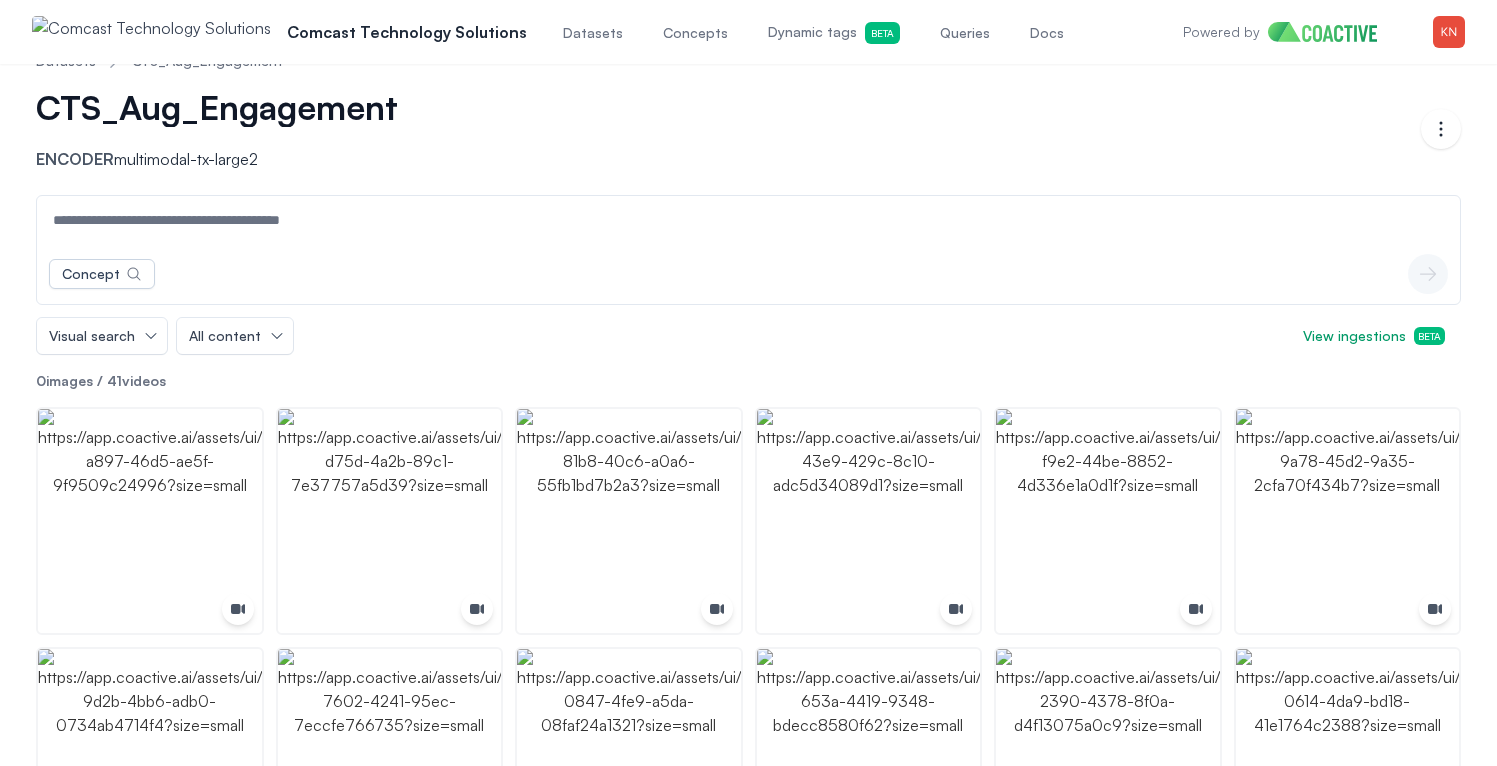 scroll, scrollTop: 0, scrollLeft: 0, axis: both 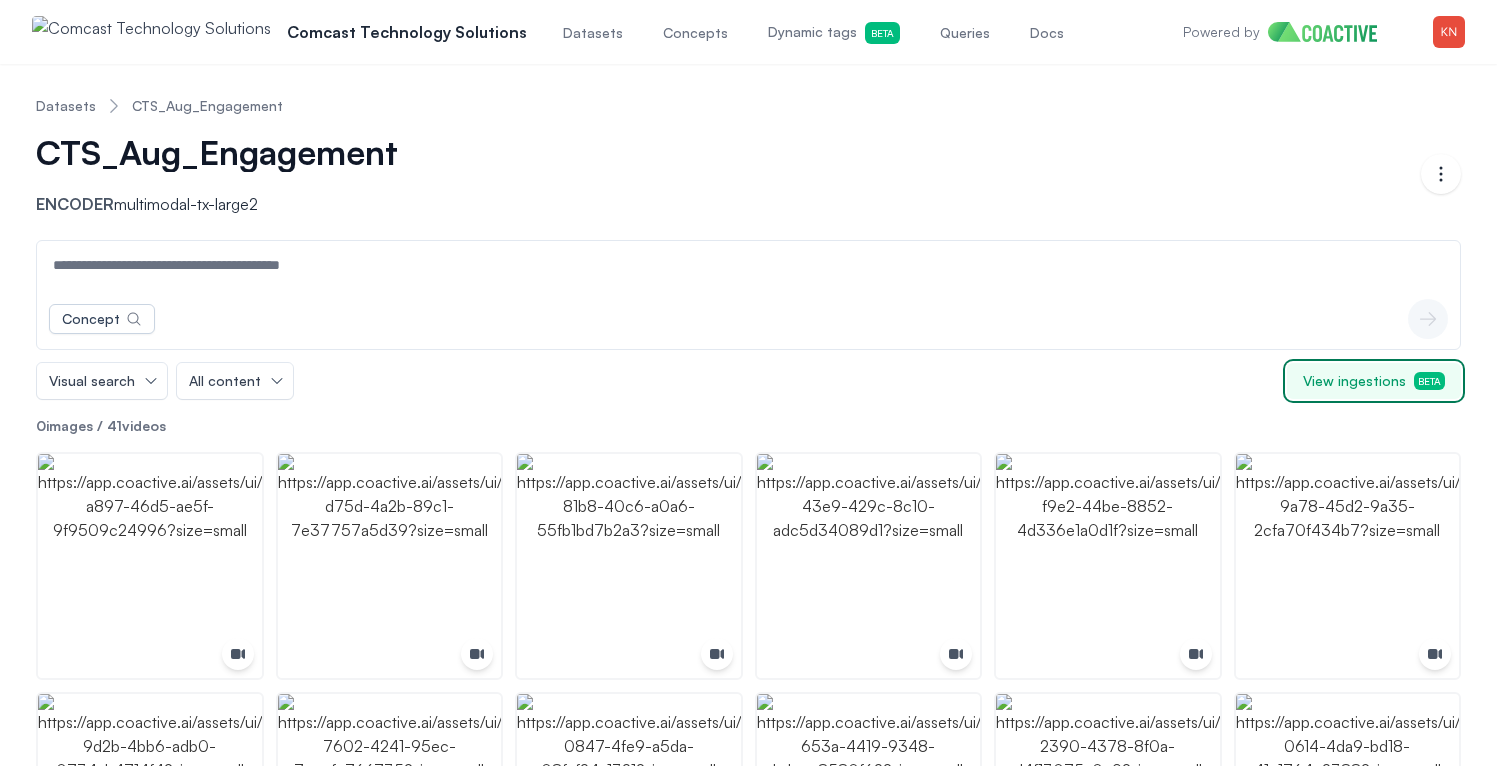 click on "View ingestions Beta" at bounding box center (1374, 381) 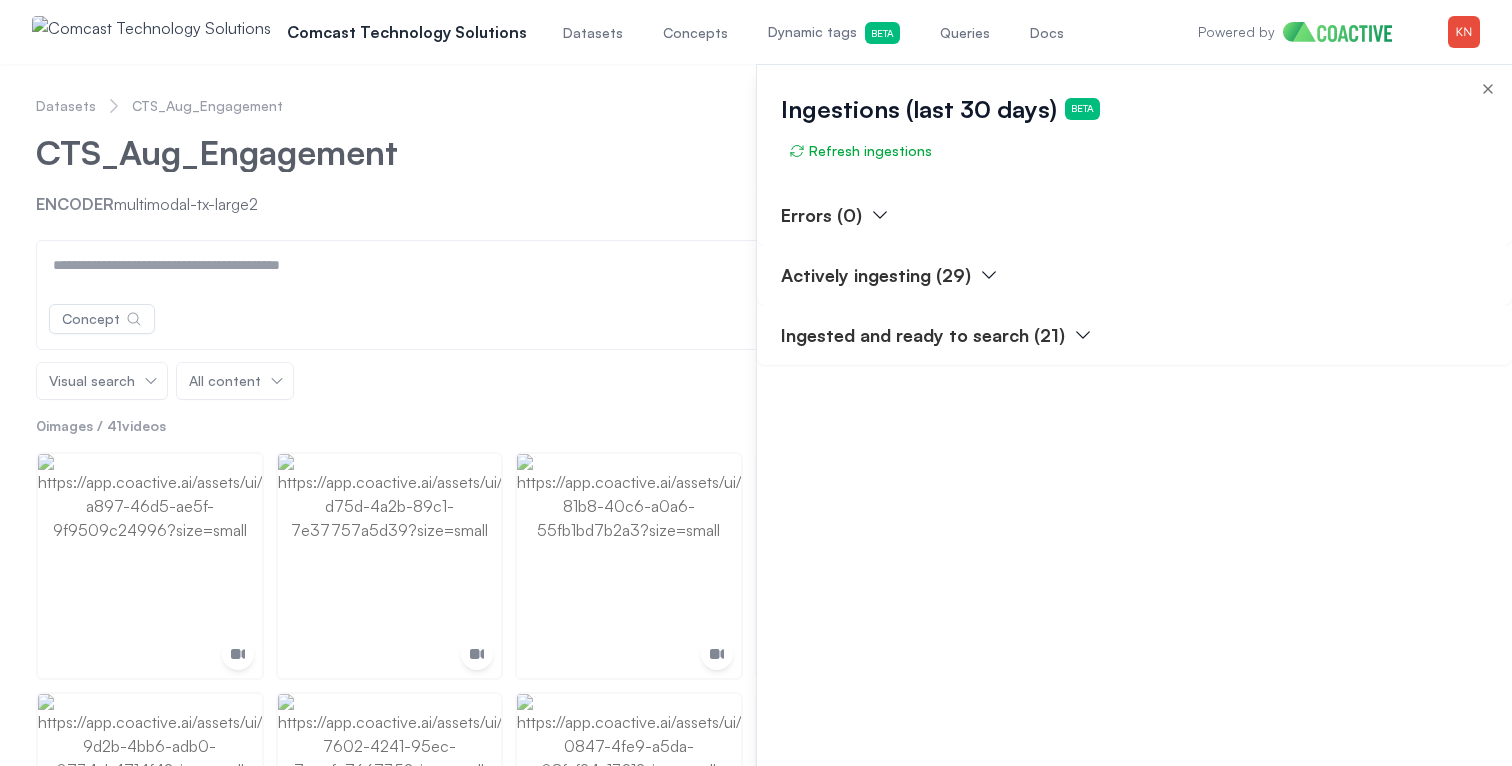 click 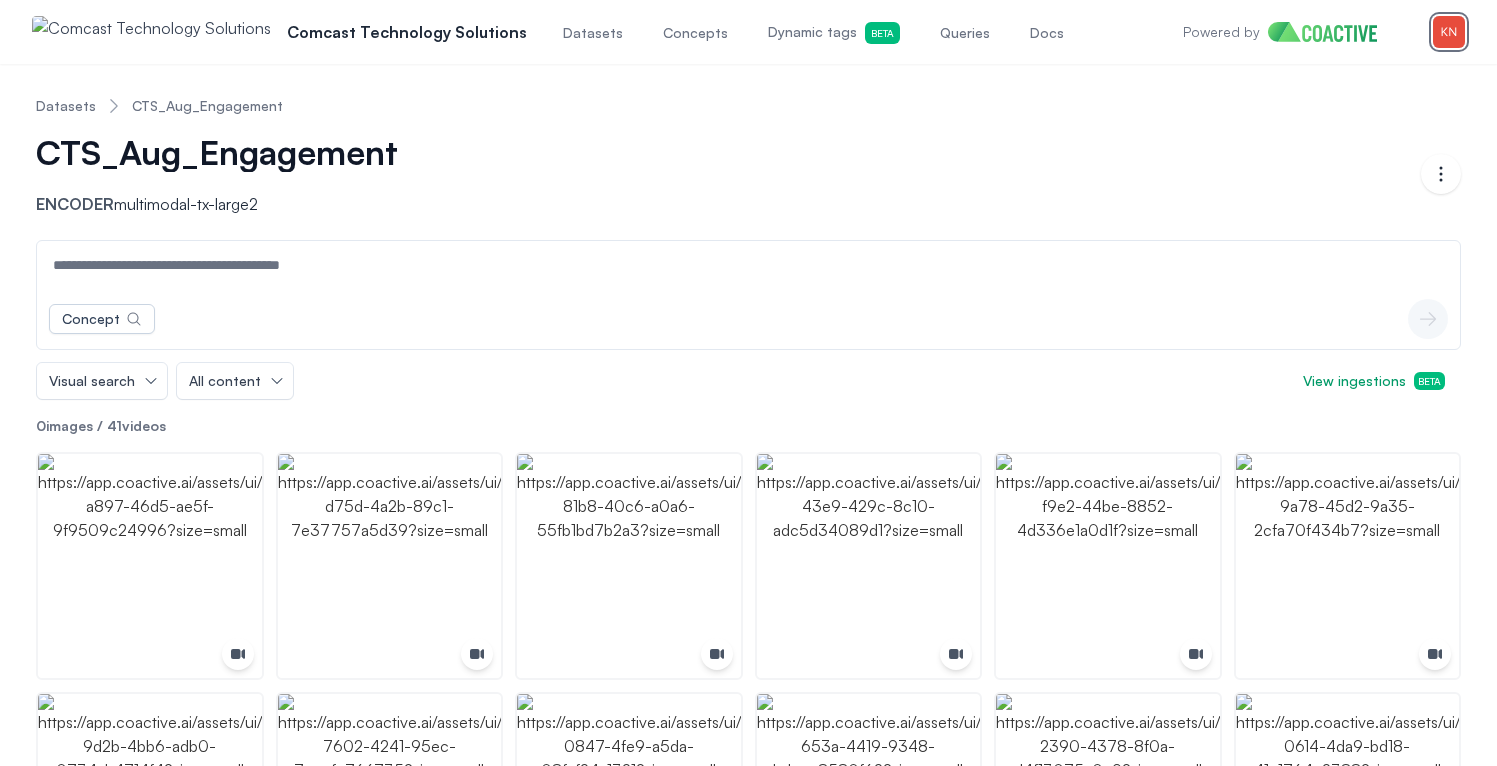 click at bounding box center (1449, 32) 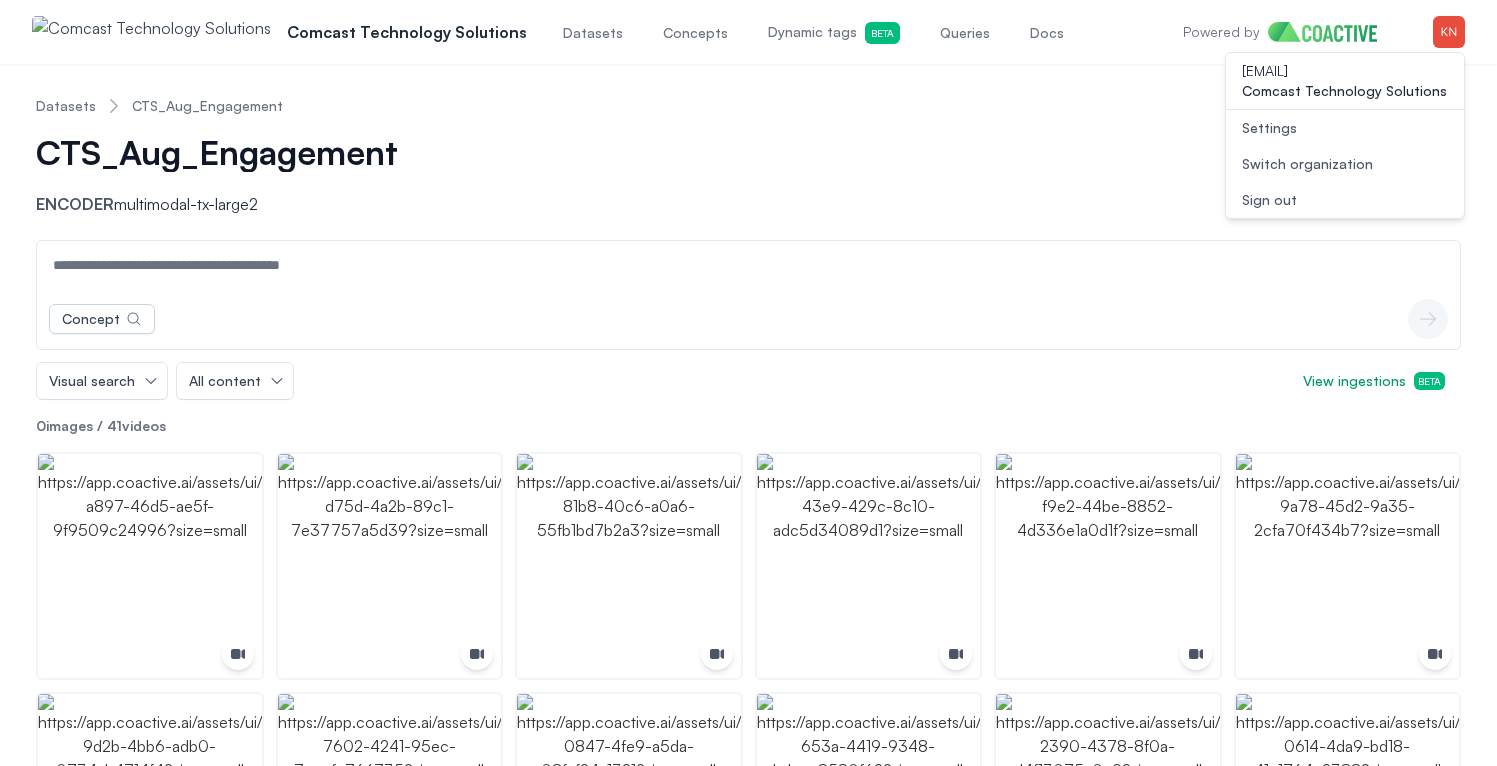 click on "Switch organization" at bounding box center (1307, 164) 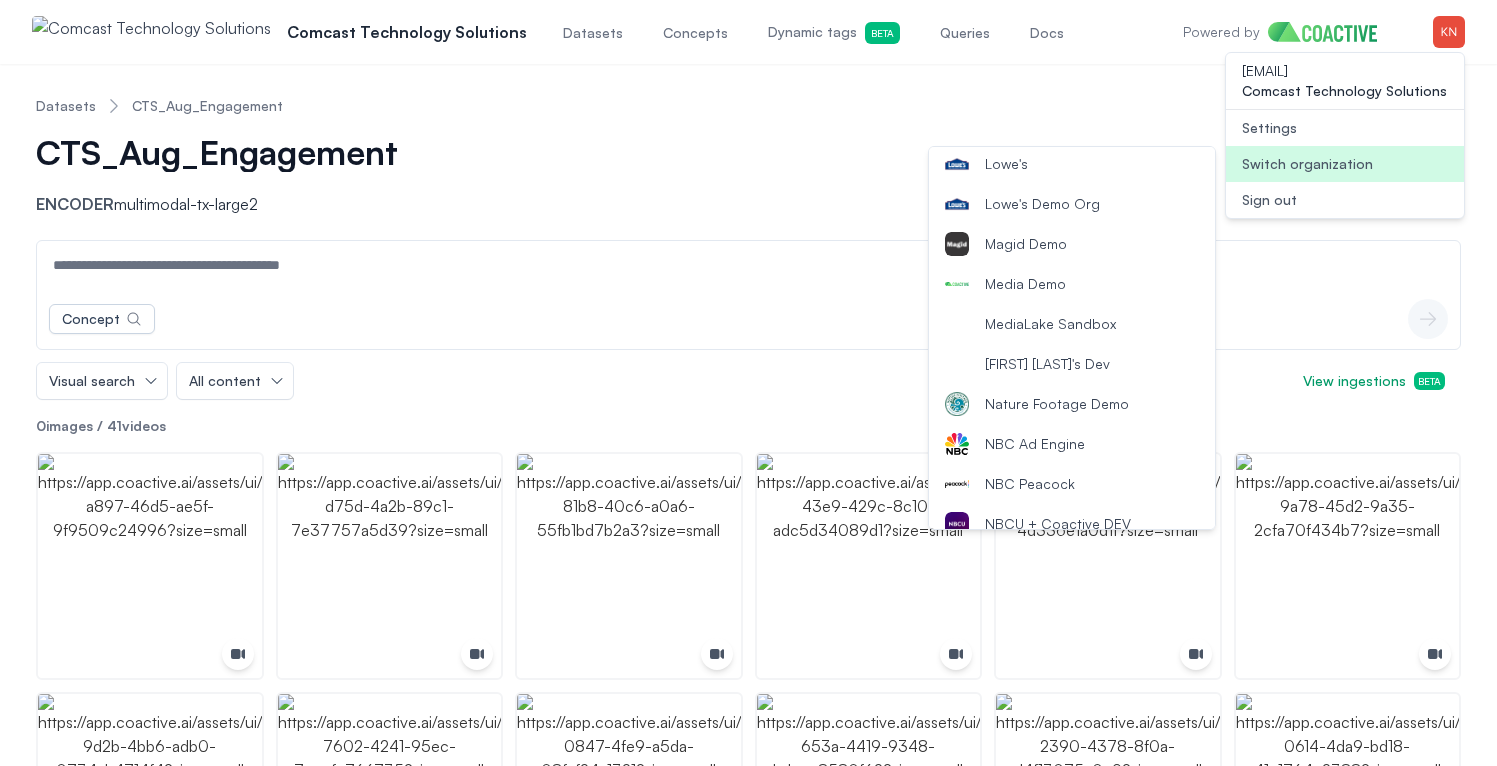 scroll, scrollTop: 1672, scrollLeft: 0, axis: vertical 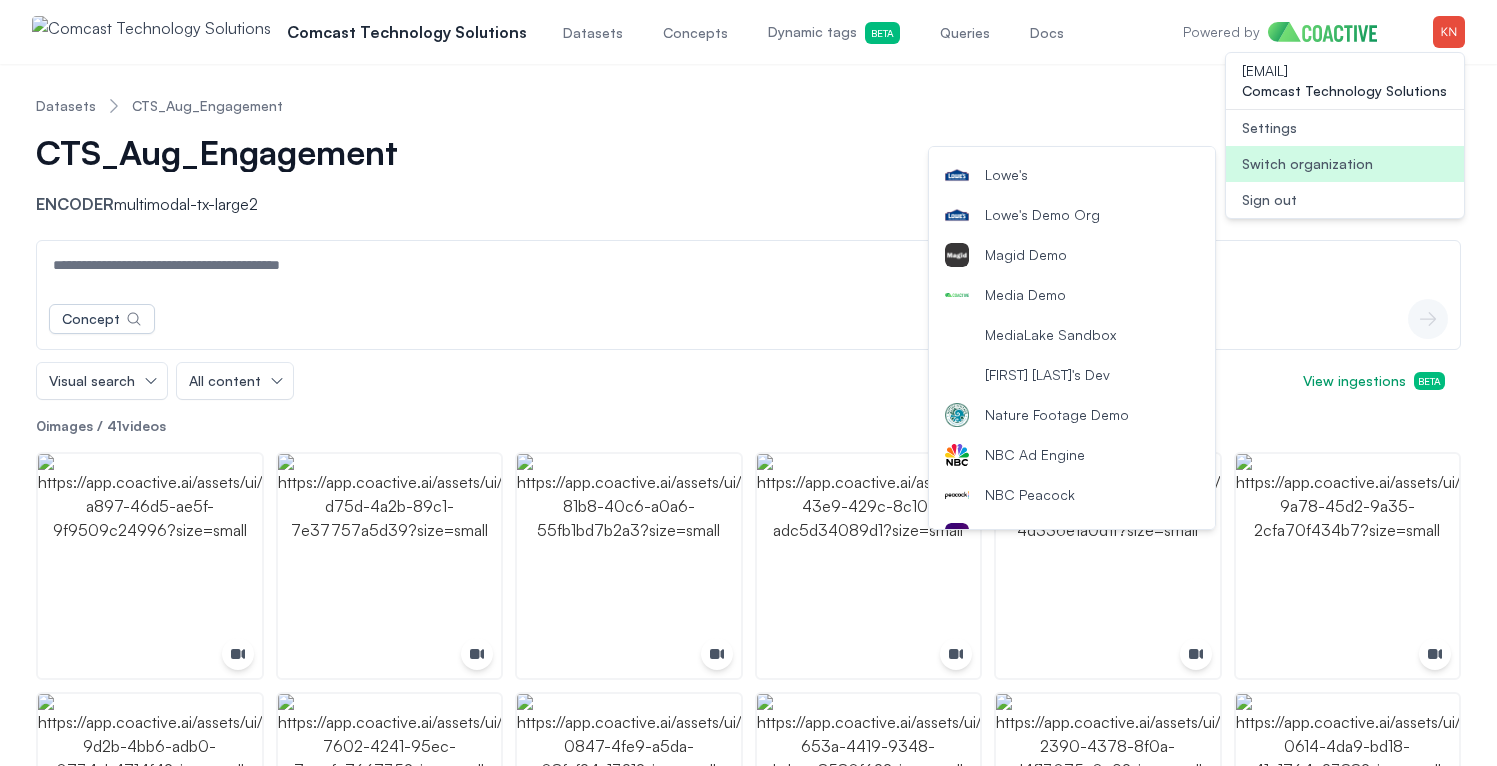 click on "Media Demo" at bounding box center (1072, 295) 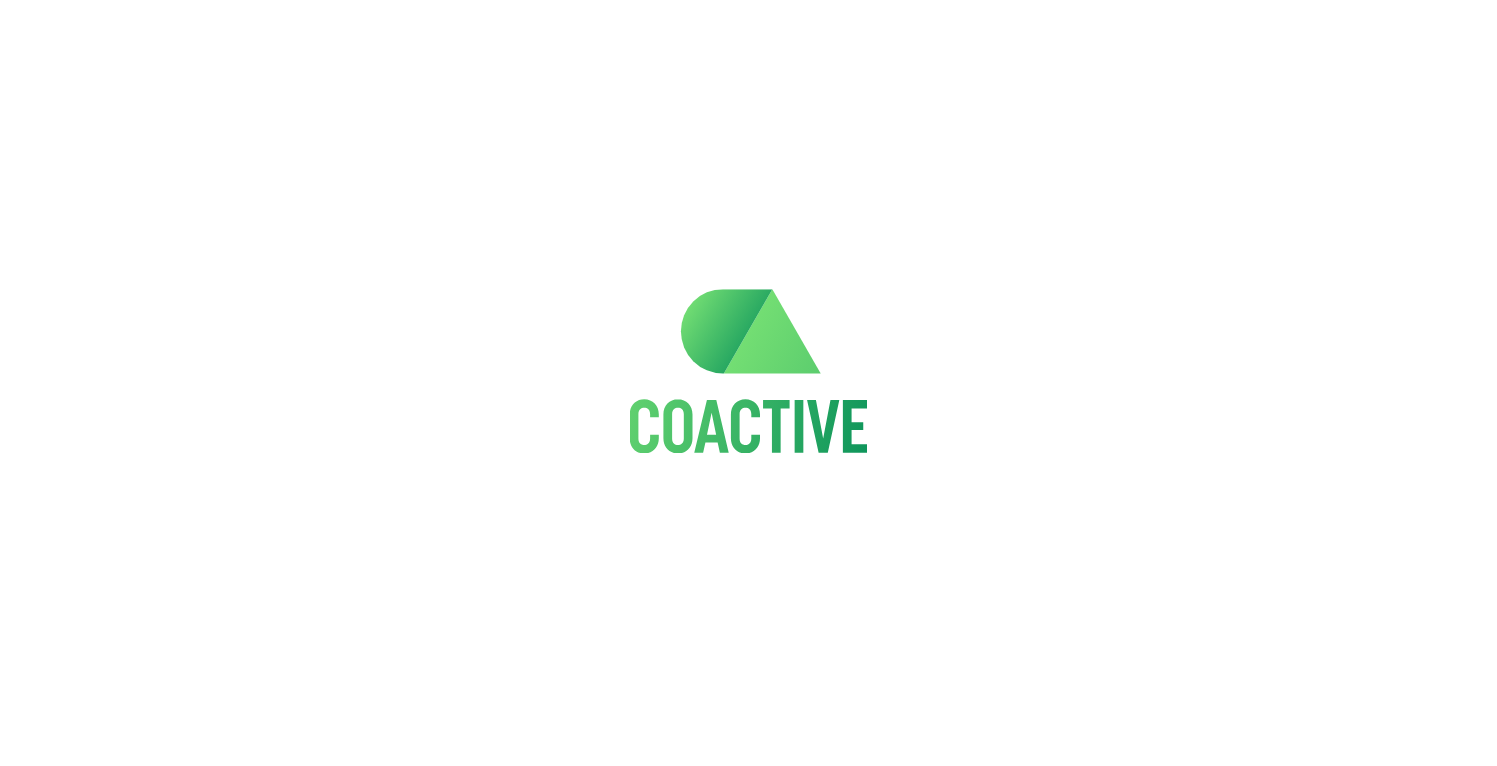 scroll, scrollTop: 0, scrollLeft: 0, axis: both 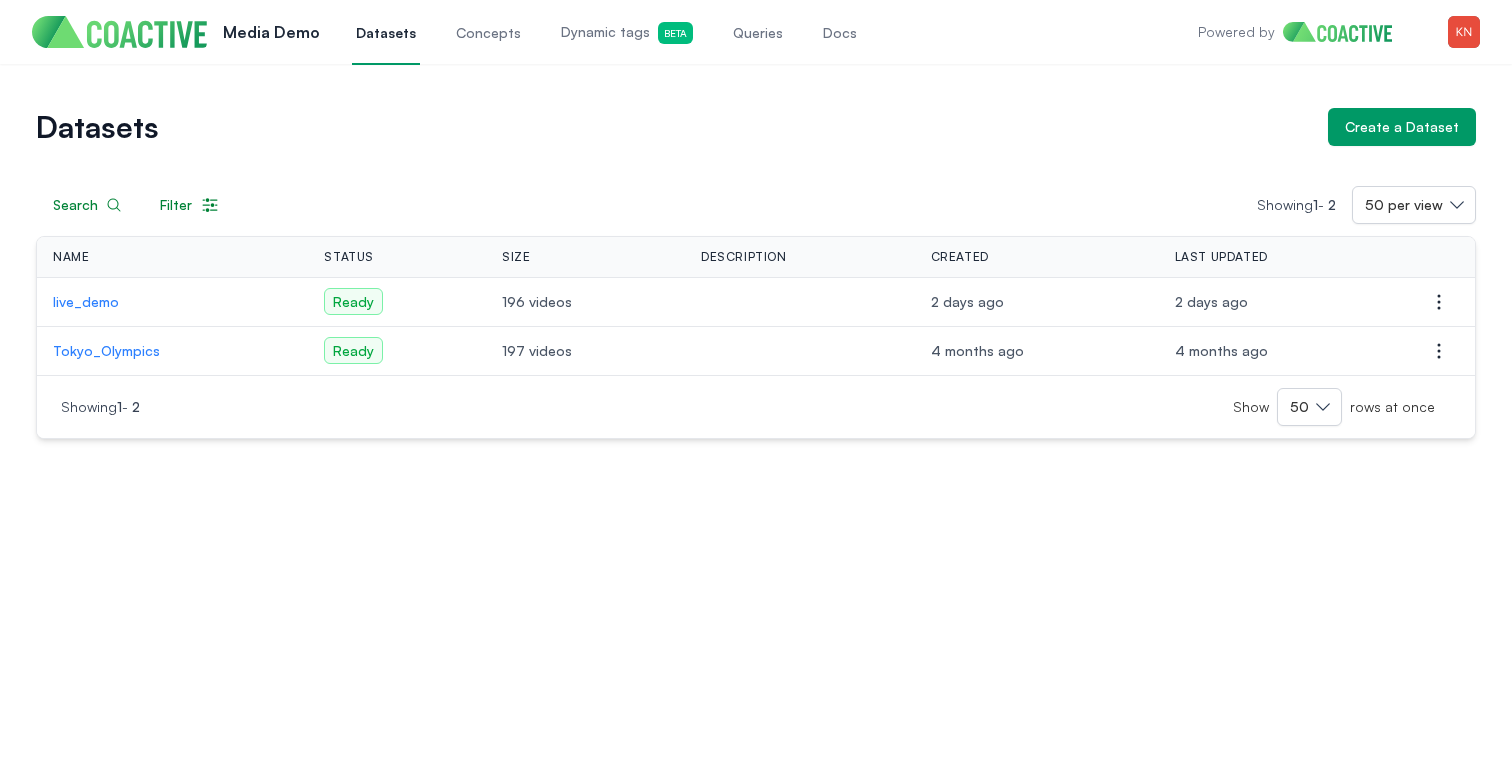 click on "Queries" at bounding box center [758, 32] 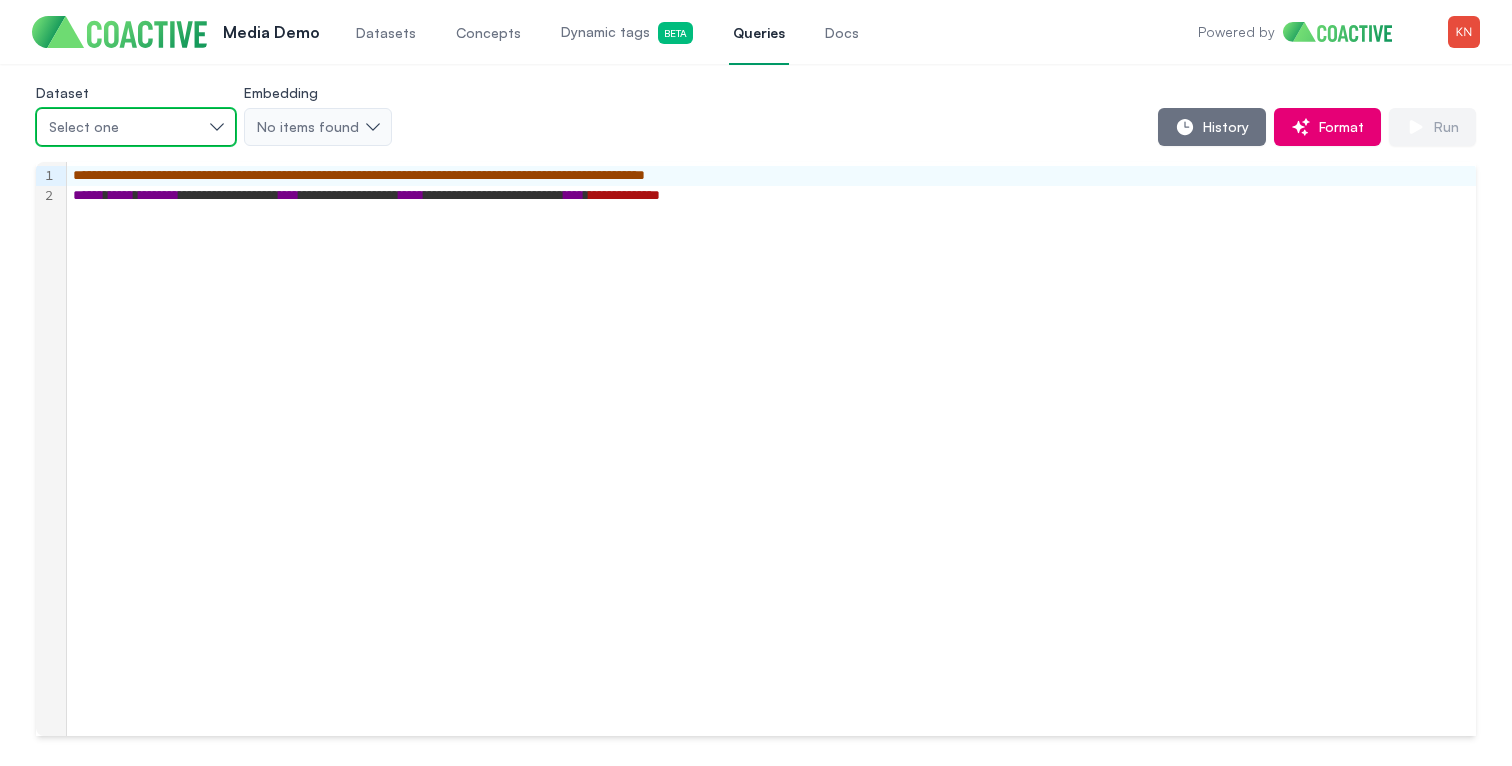 click on "Select one" at bounding box center (136, 127) 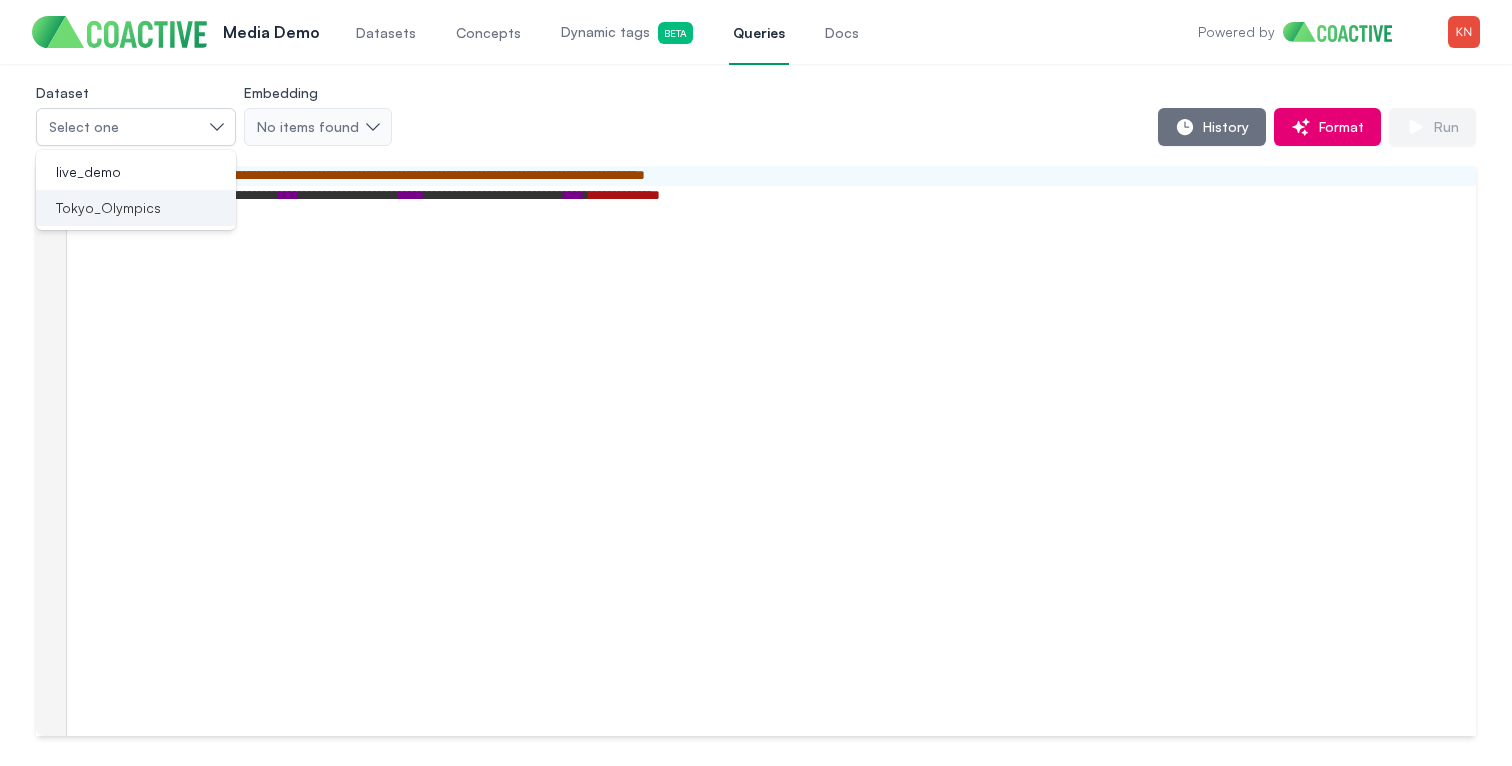 click on "Tokyo_Olympics" at bounding box center [136, 208] 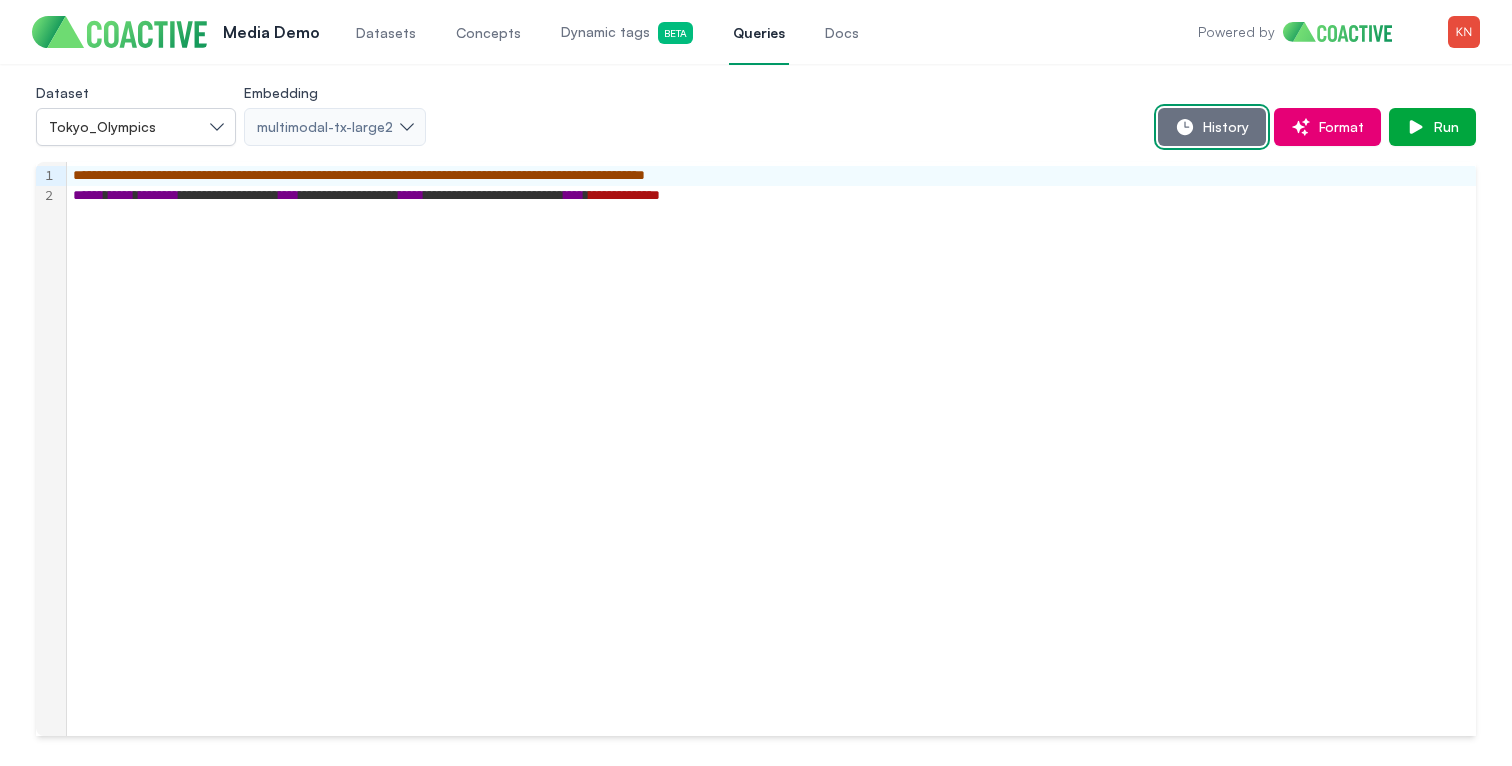 click on "History" at bounding box center [1222, 127] 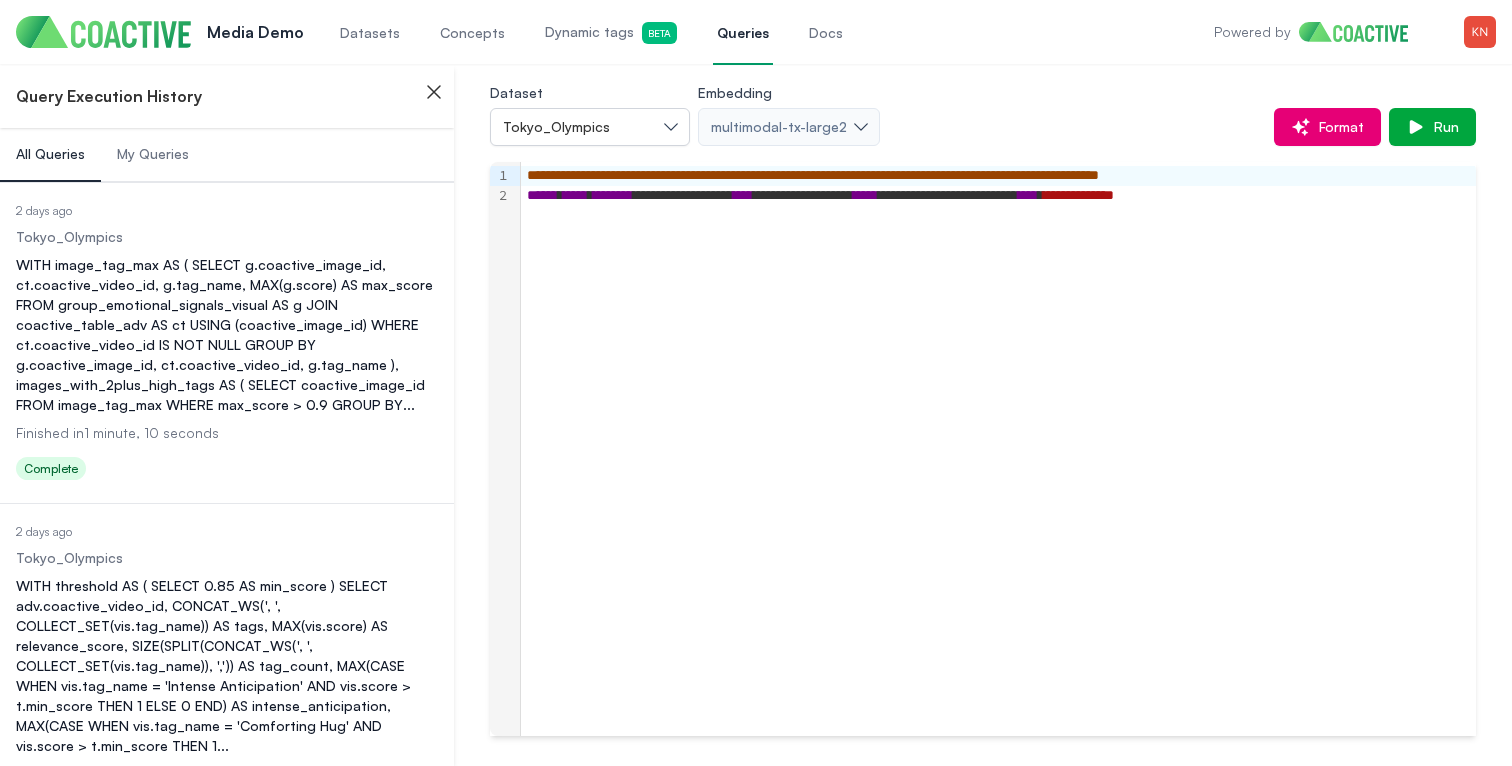 click on "WITH image_tag_max AS (
SELECT
g.coactive_image_id,
ct.coactive_video_id,
g.tag_name,
MAX(g.score) AS max_score
FROM
group_emotional_signals_visual AS g
JOIN coactive_table_adv AS ct
USING (coactive_image_id)
WHERE
ct.coactive_video_id IS NOT NULL
GROUP BY
g.coactive_image_id,
ct.coactive_video_id,
g.tag_name
),
images_with_2plus_high_tags AS (
SELECT
coactive_image_id
FROM
image_tag_max
WHERE
max_score > 0.9
GROUP BY ..." at bounding box center (227, 335) 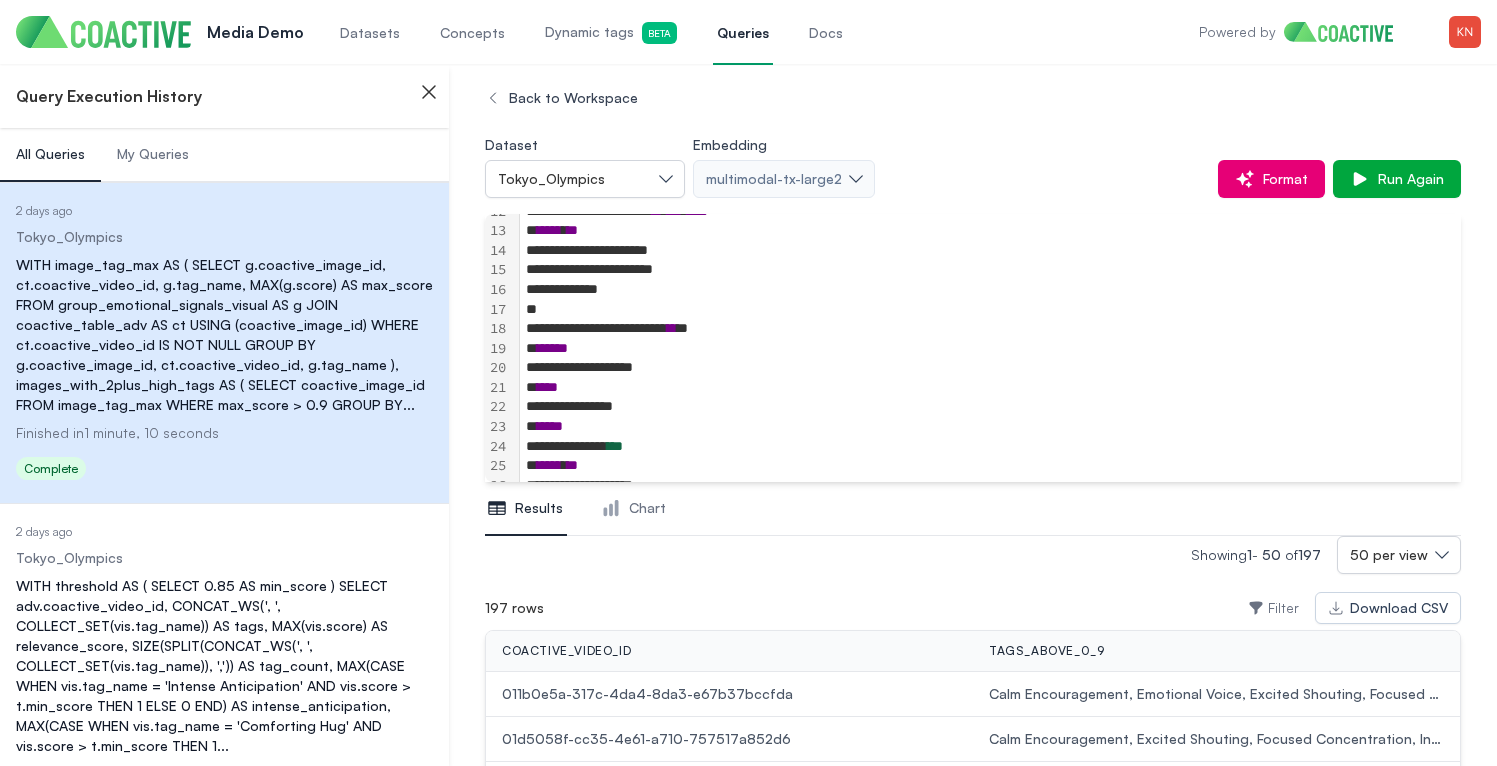 scroll, scrollTop: 248, scrollLeft: 0, axis: vertical 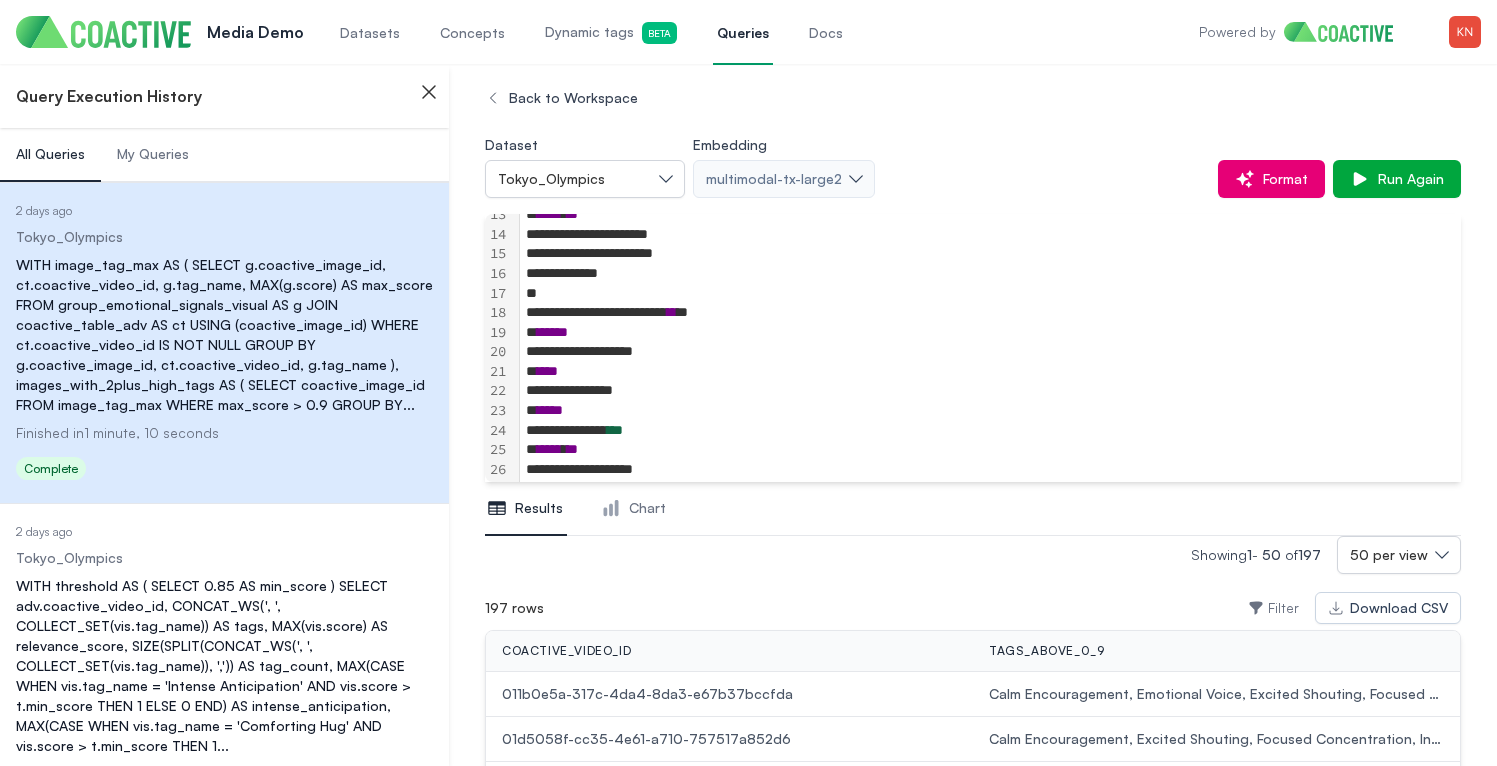 click on "WITH threshold AS (
SELECT 0.85 AS min_score
)
SELECT
adv.coactive_video_id,
CONCAT_WS(', ', COLLECT_SET(vis.tag_name)) AS tags,
MAX(vis.score) AS relevance_score,
SIZE(SPLIT(CONCAT_WS(', ', COLLECT_SET(vis.tag_name)), ',')) AS tag_count,
MAX(CASE WHEN vis.tag_name = 'Intense Anticipation' AND vis.score > t.min_score THEN 1 ELSE 0 END) AS intense_anticipation,
MAX(CASE WHEN vis.tag_name = 'Comforting Hug' AND vis.score > t.min_score THEN 1 ..." at bounding box center [224, 666] 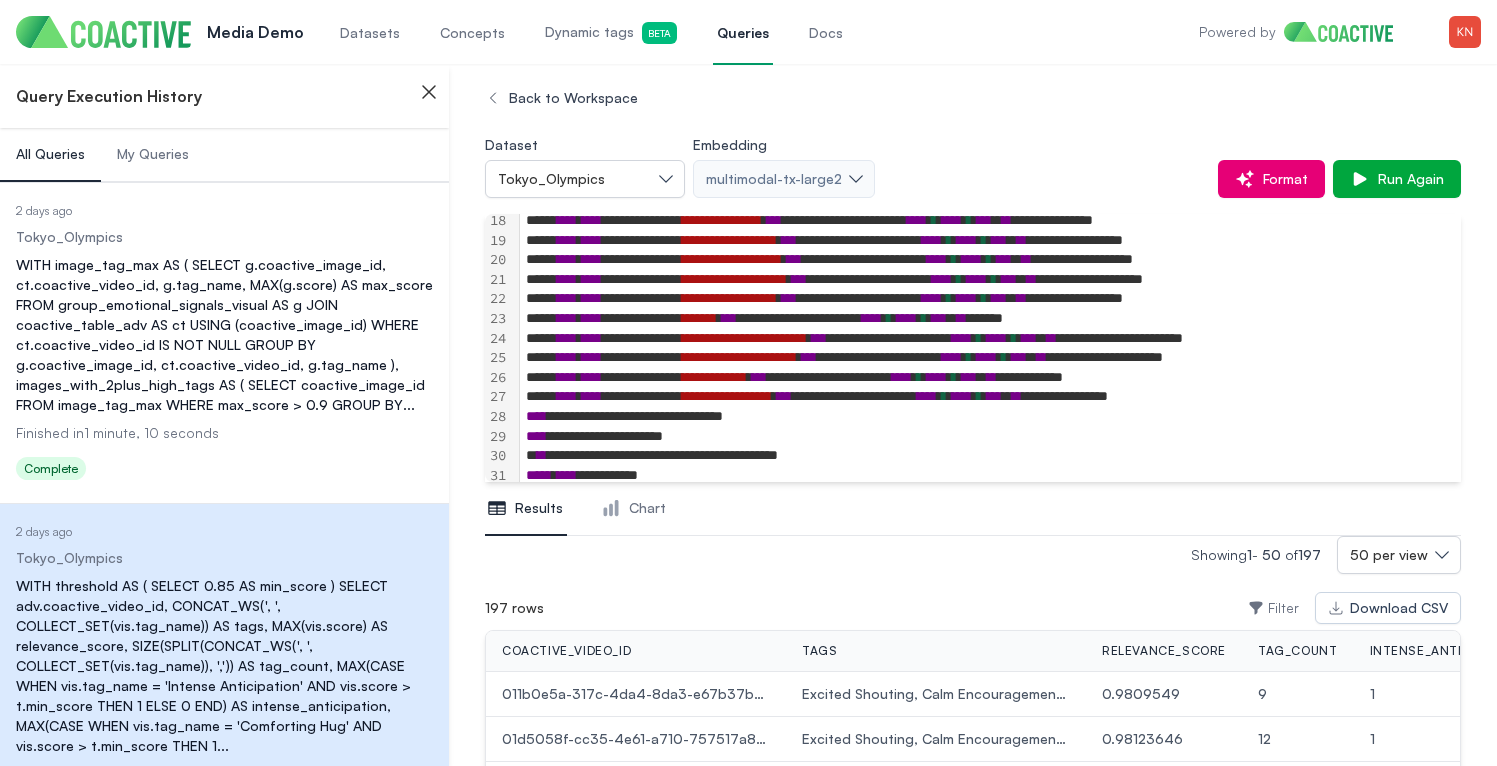 scroll, scrollTop: 421, scrollLeft: 0, axis: vertical 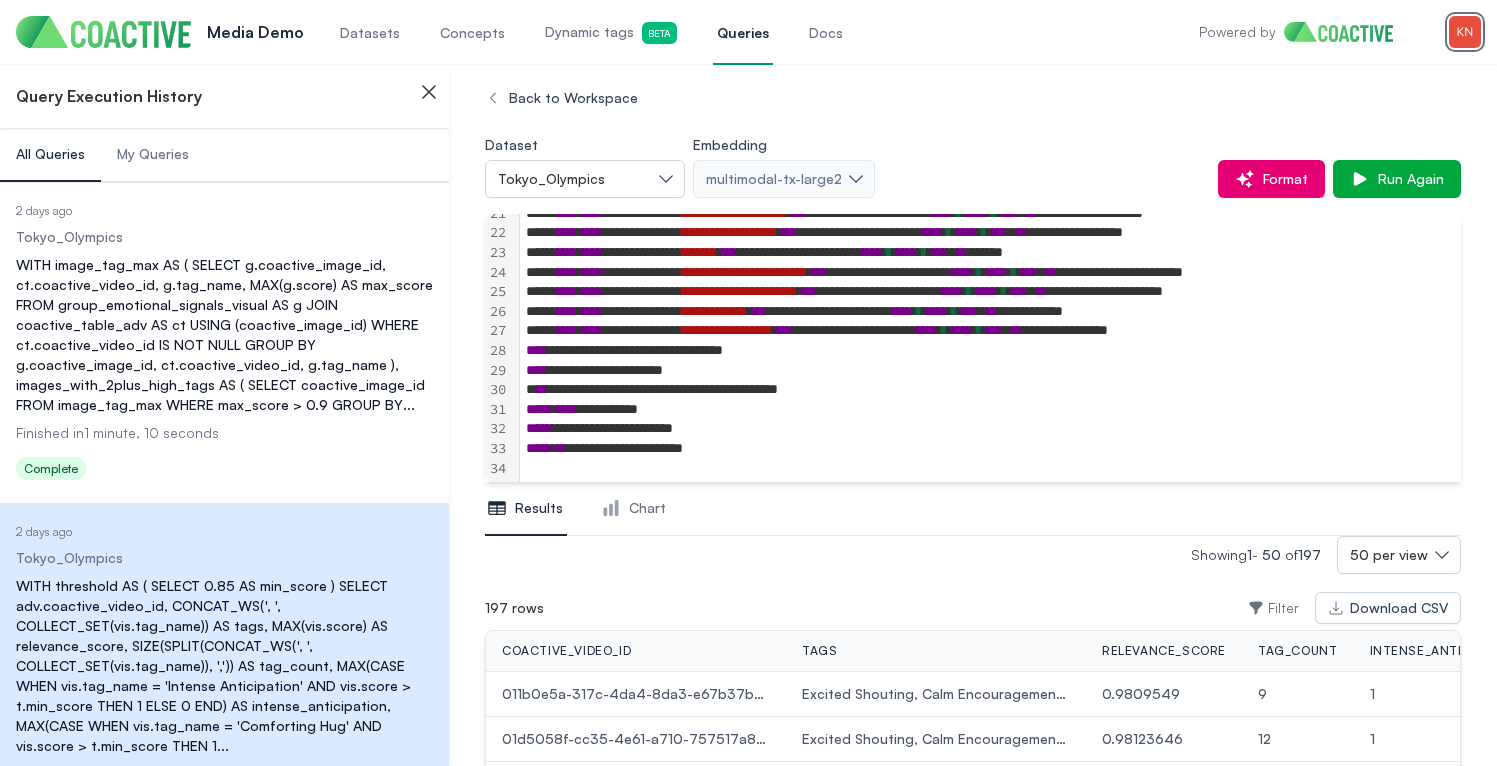 click at bounding box center (1465, 32) 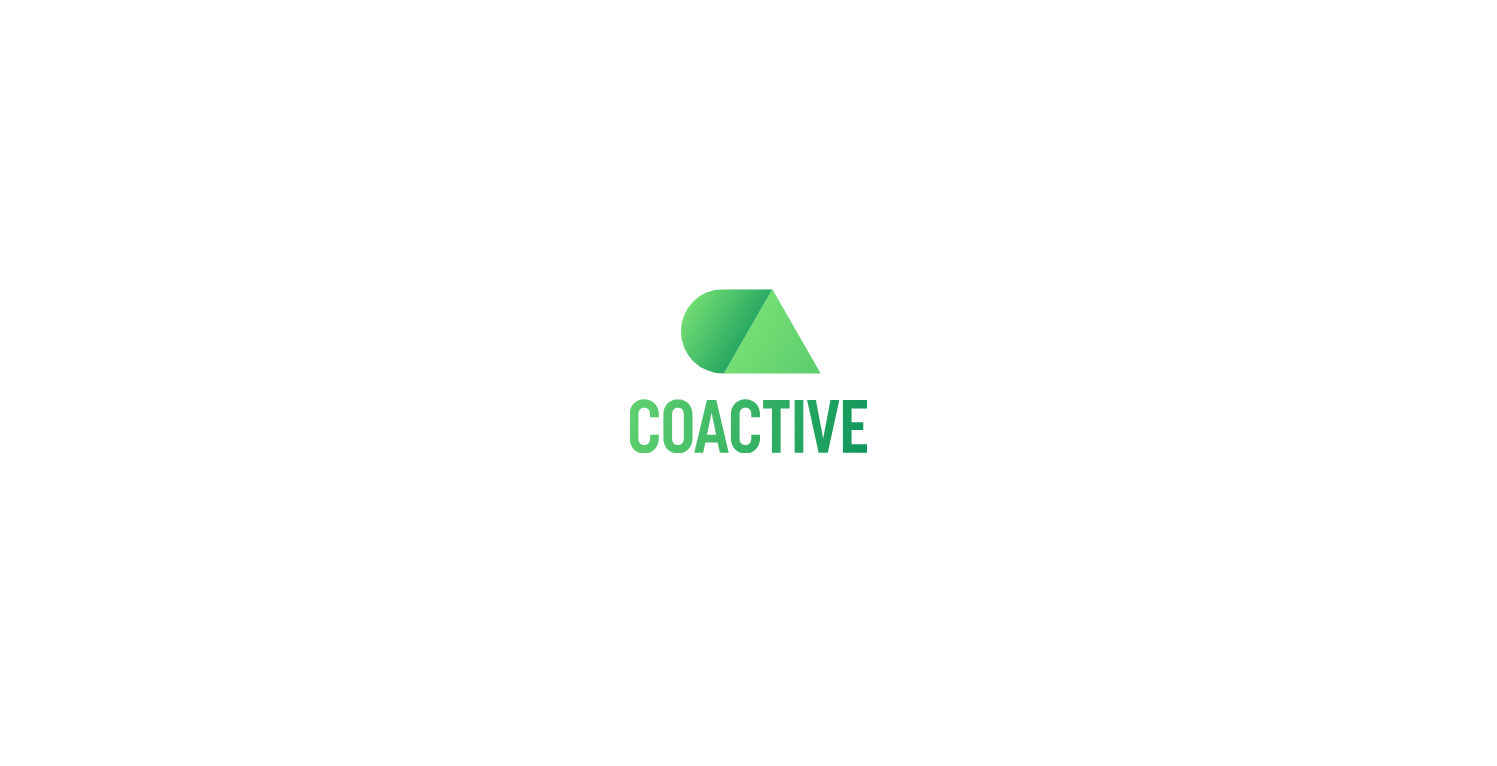 scroll, scrollTop: 0, scrollLeft: 0, axis: both 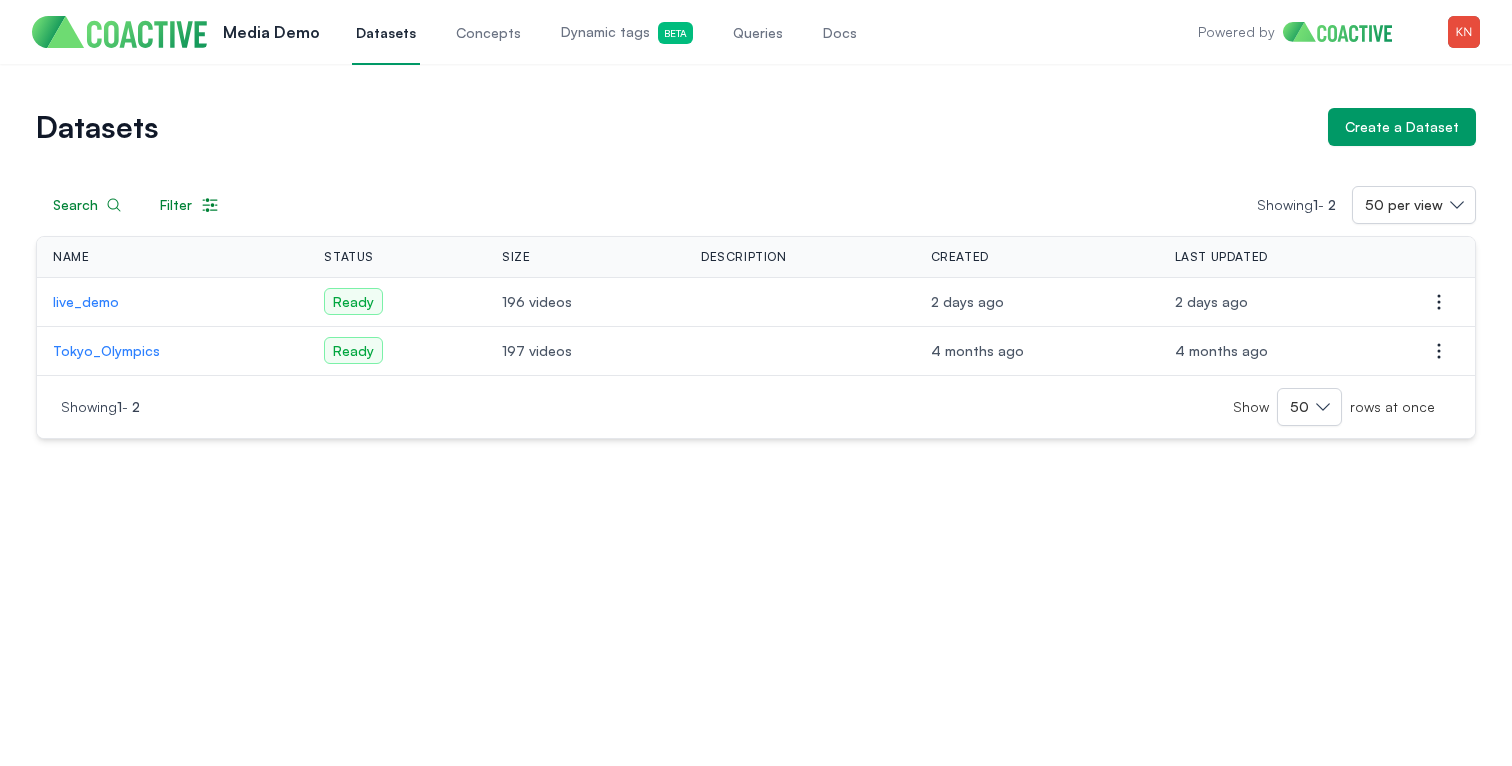 click on "Concepts" at bounding box center (488, 33) 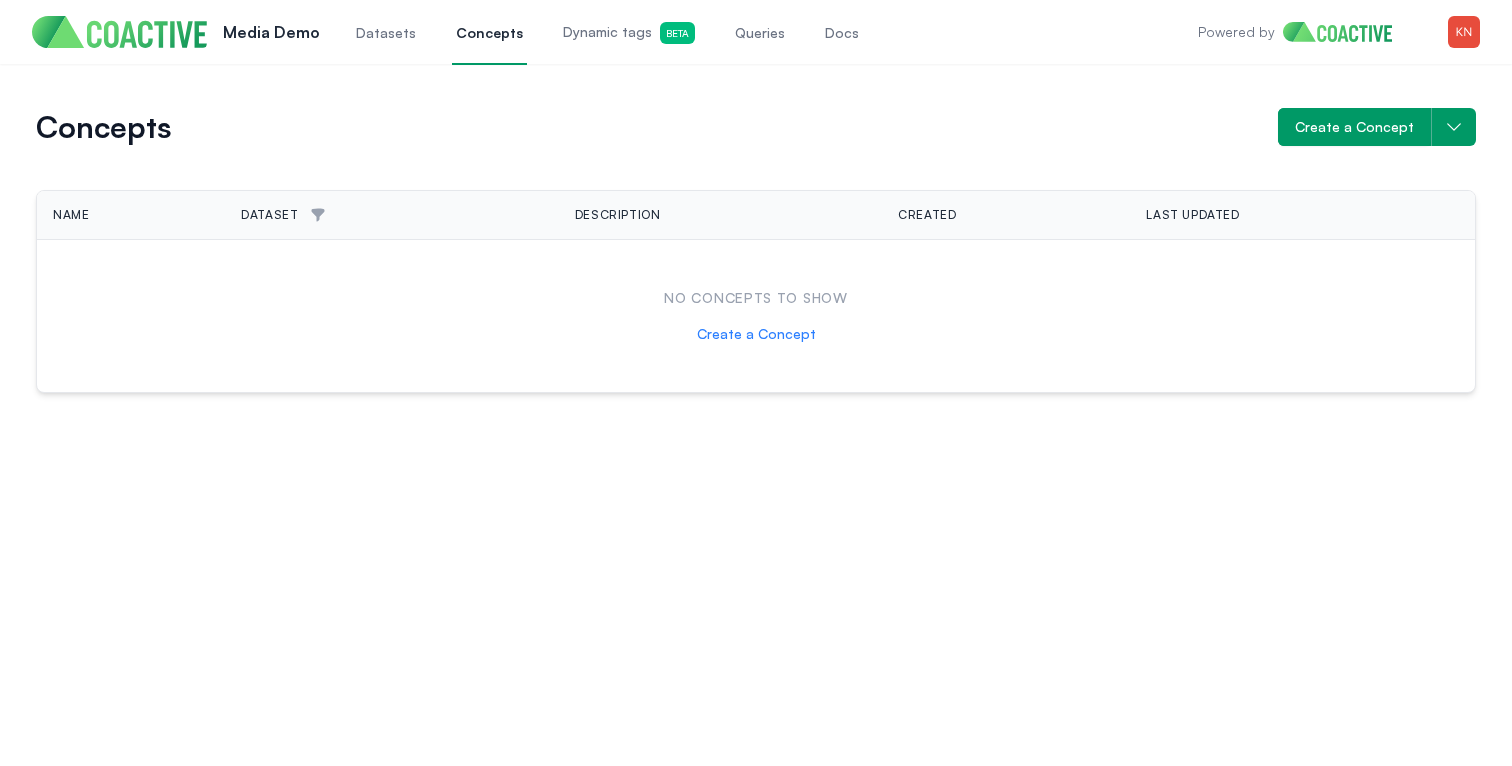 click on "Create a Concept" at bounding box center [756, 333] 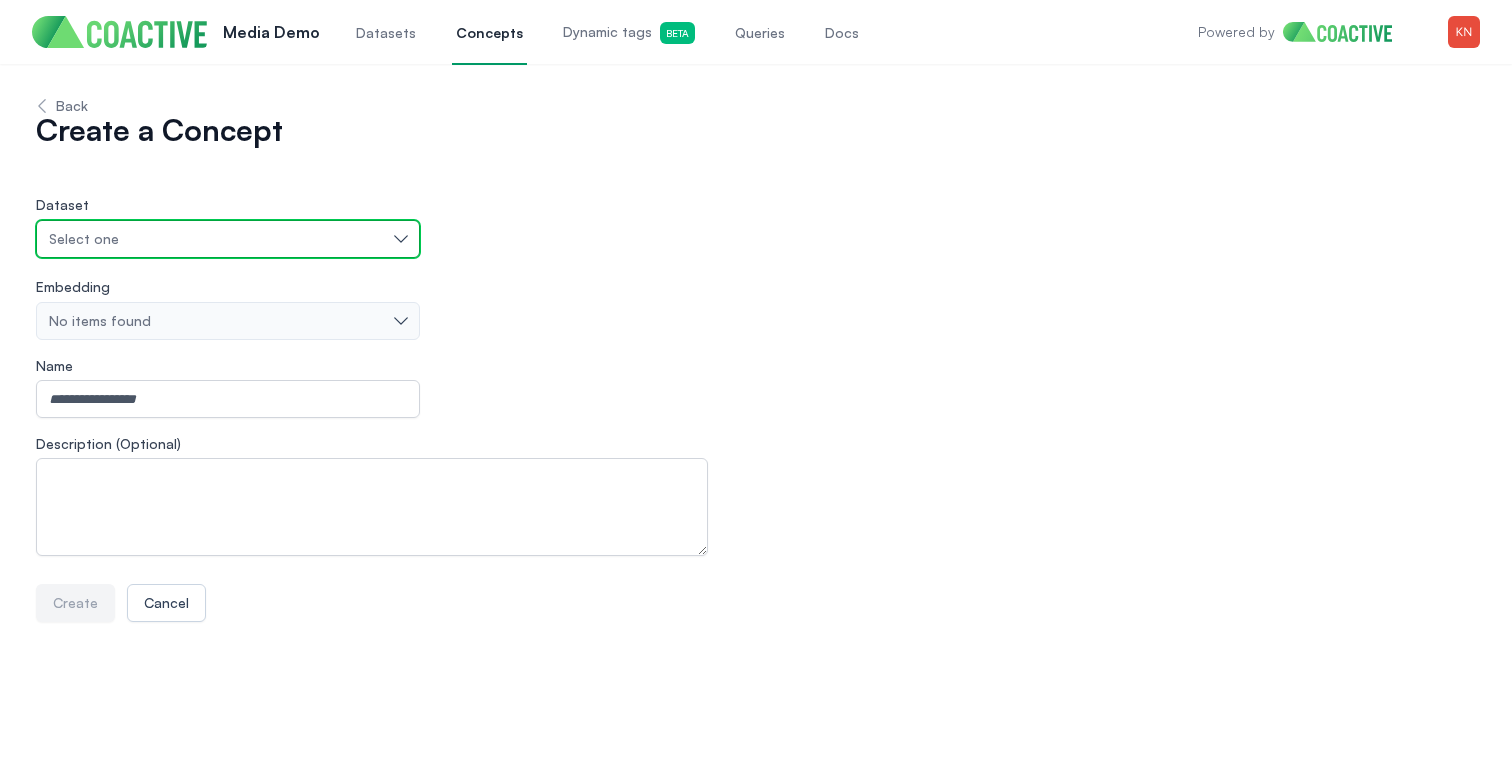 click on "Select one" at bounding box center (218, 239) 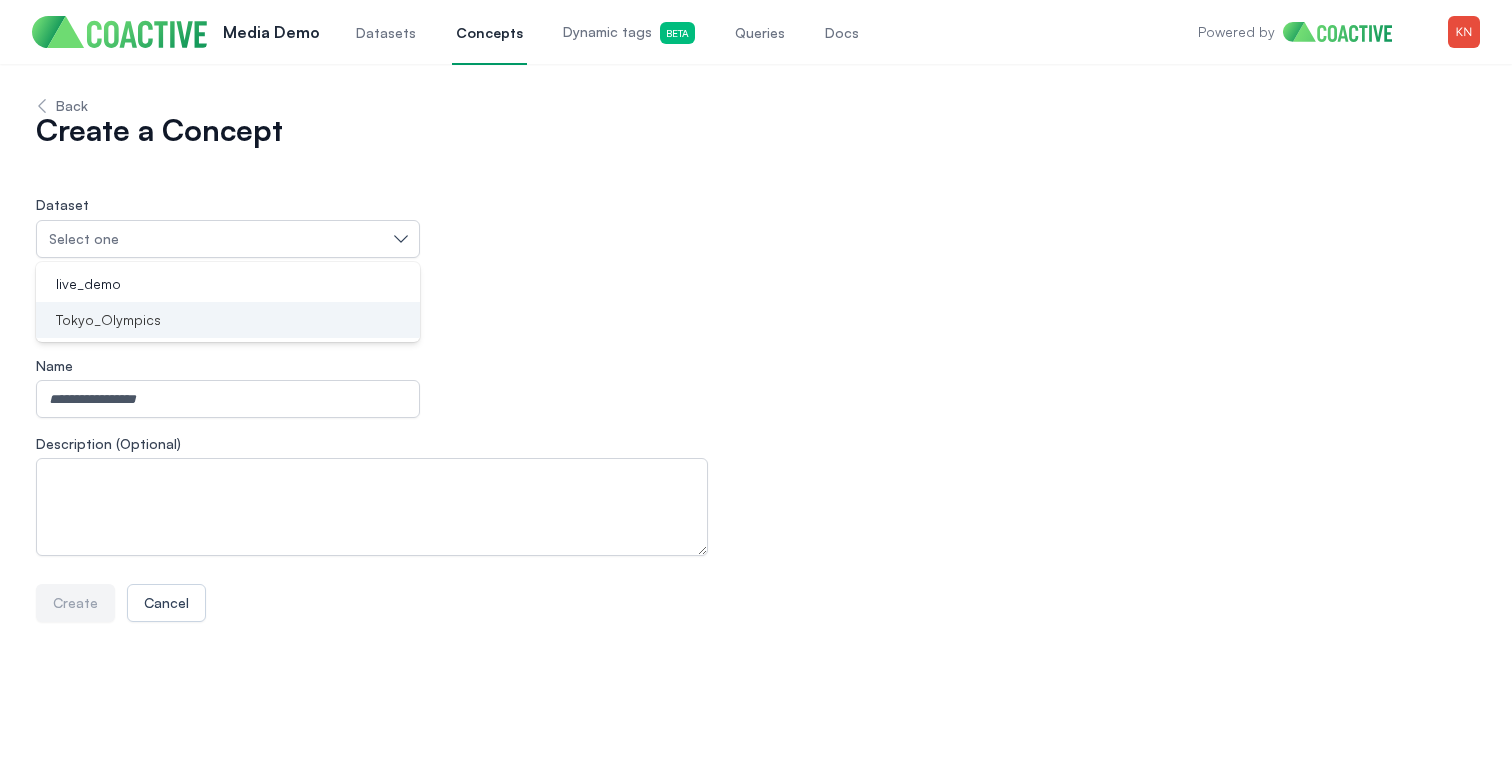 click on "Tokyo_Olympics" at bounding box center [228, 320] 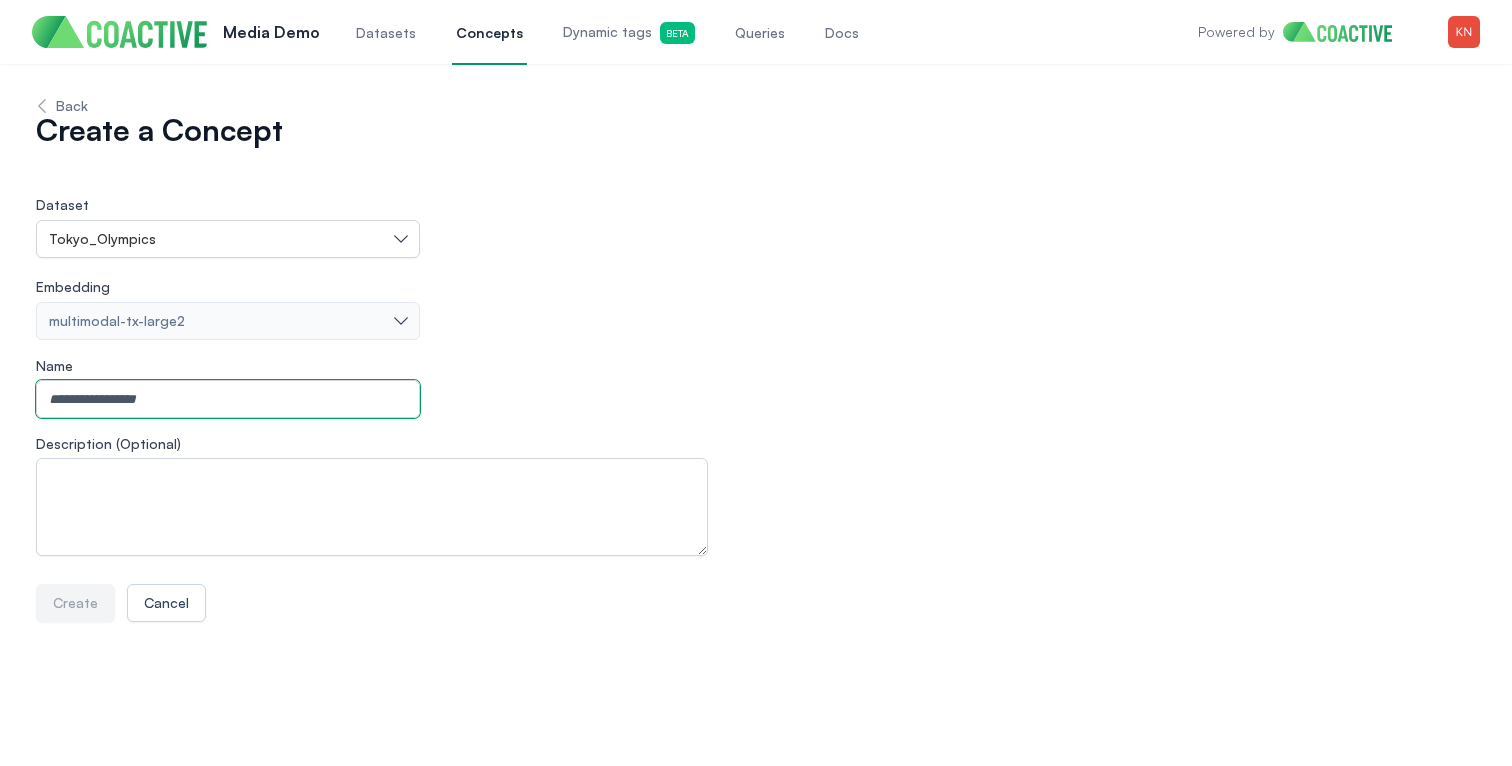 click on "Name" at bounding box center [228, 399] 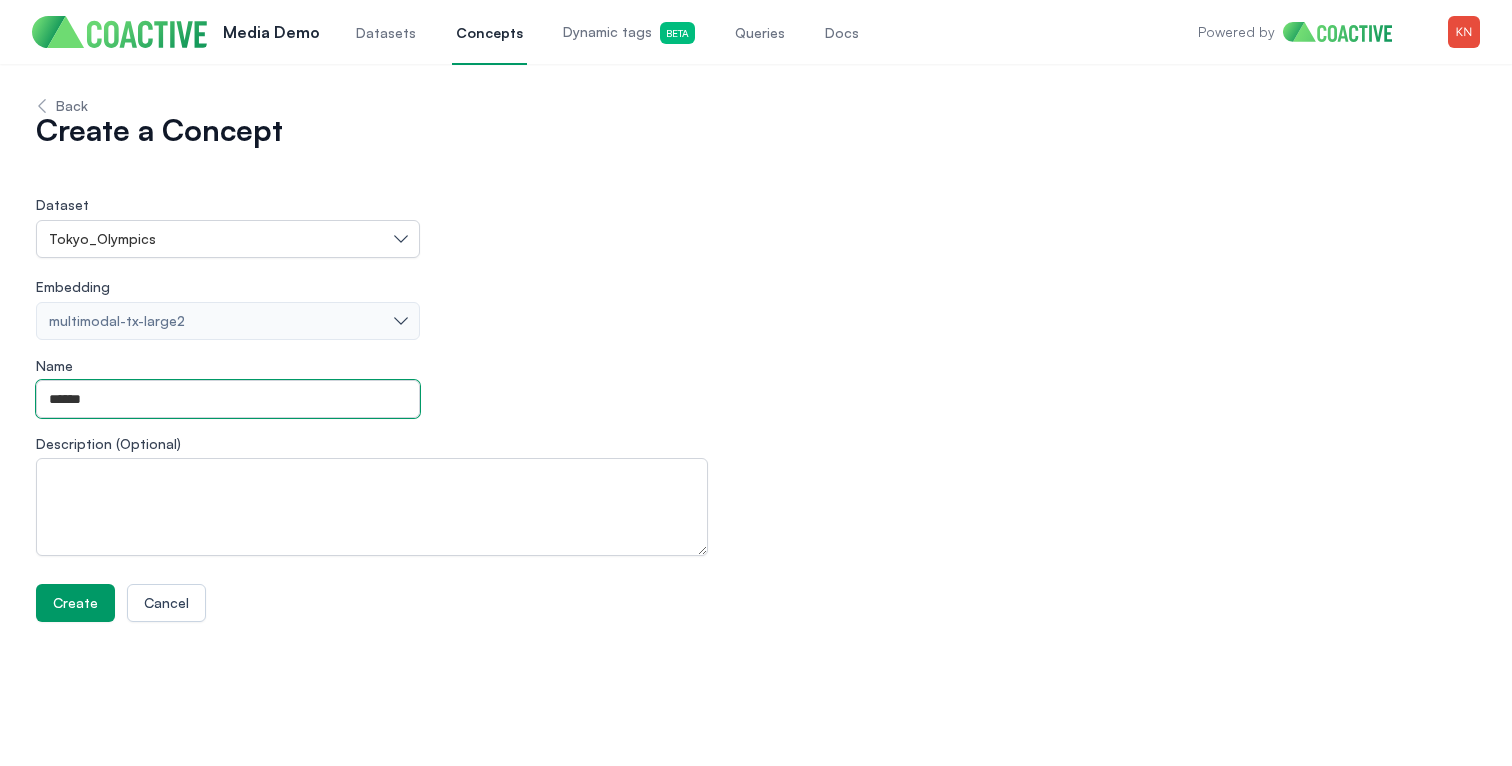type on "******" 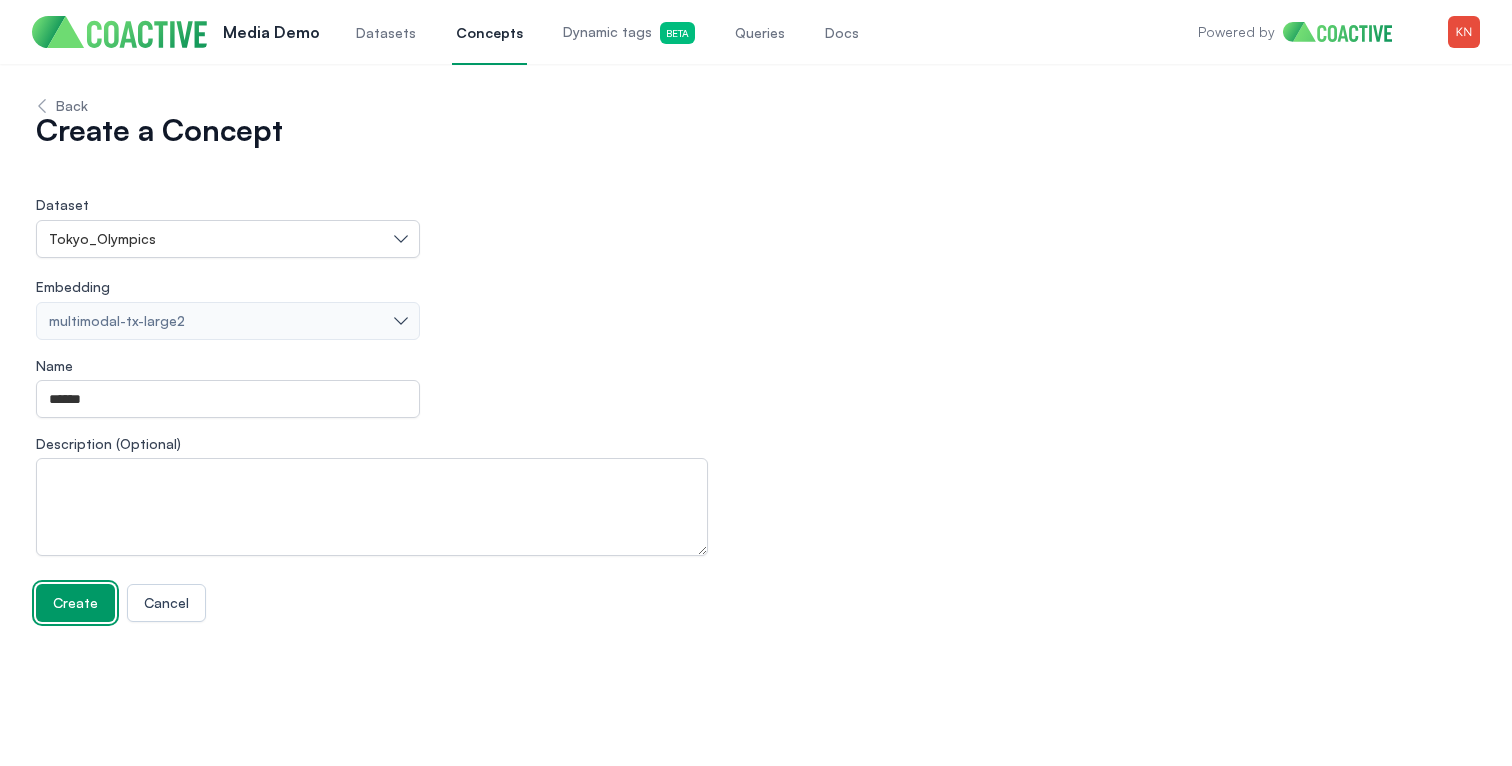 click on "Create" at bounding box center (75, 603) 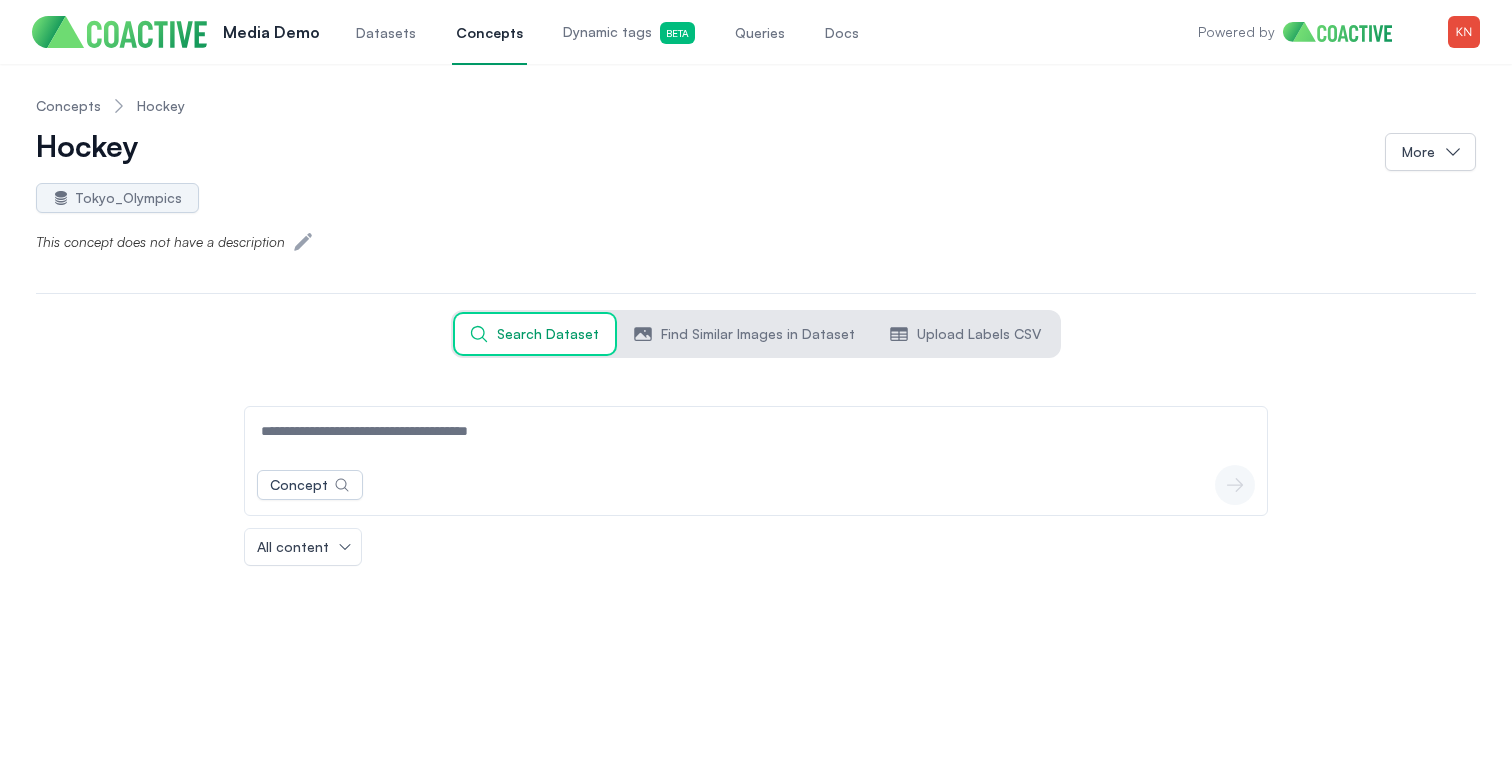 click at bounding box center (756, 431) 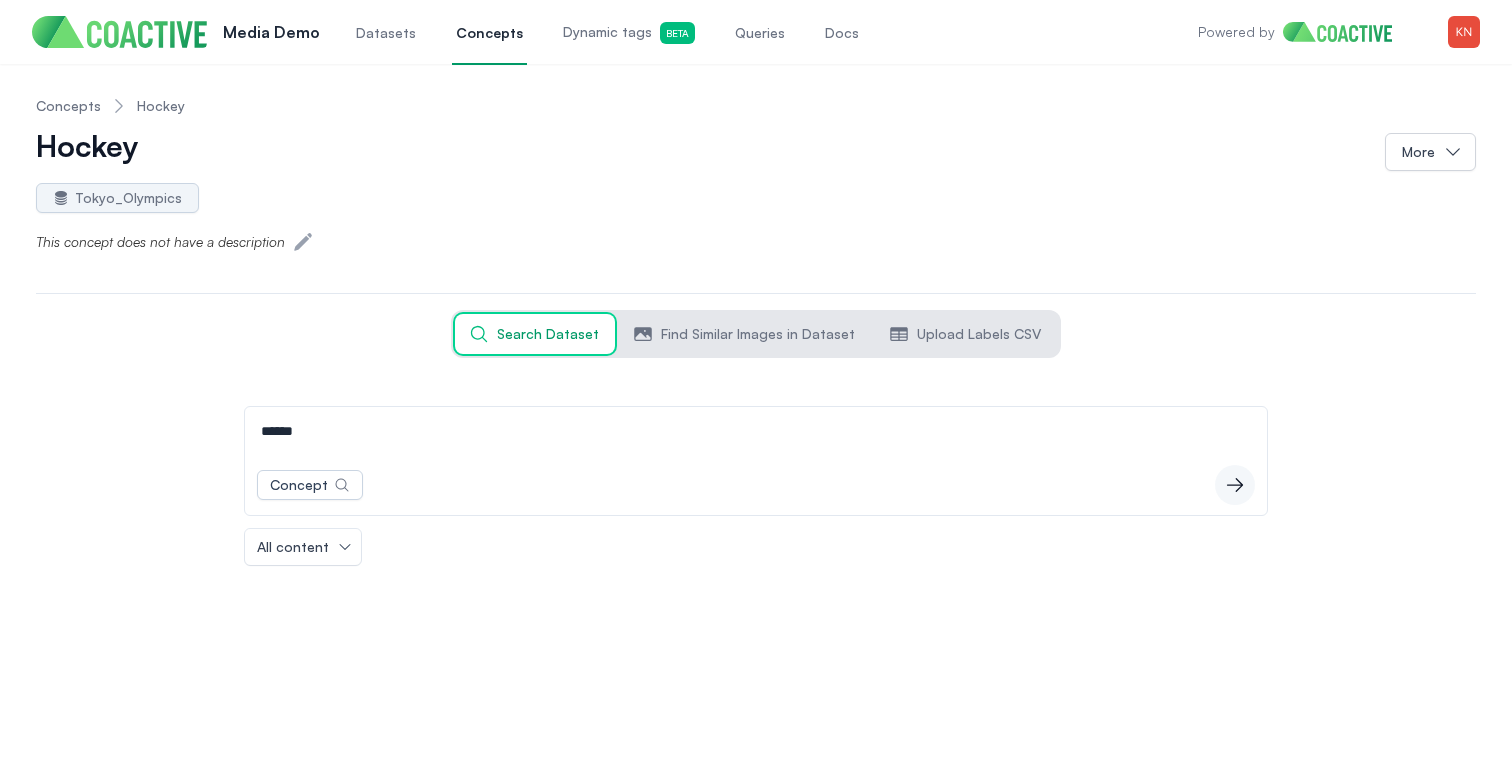 type on "******" 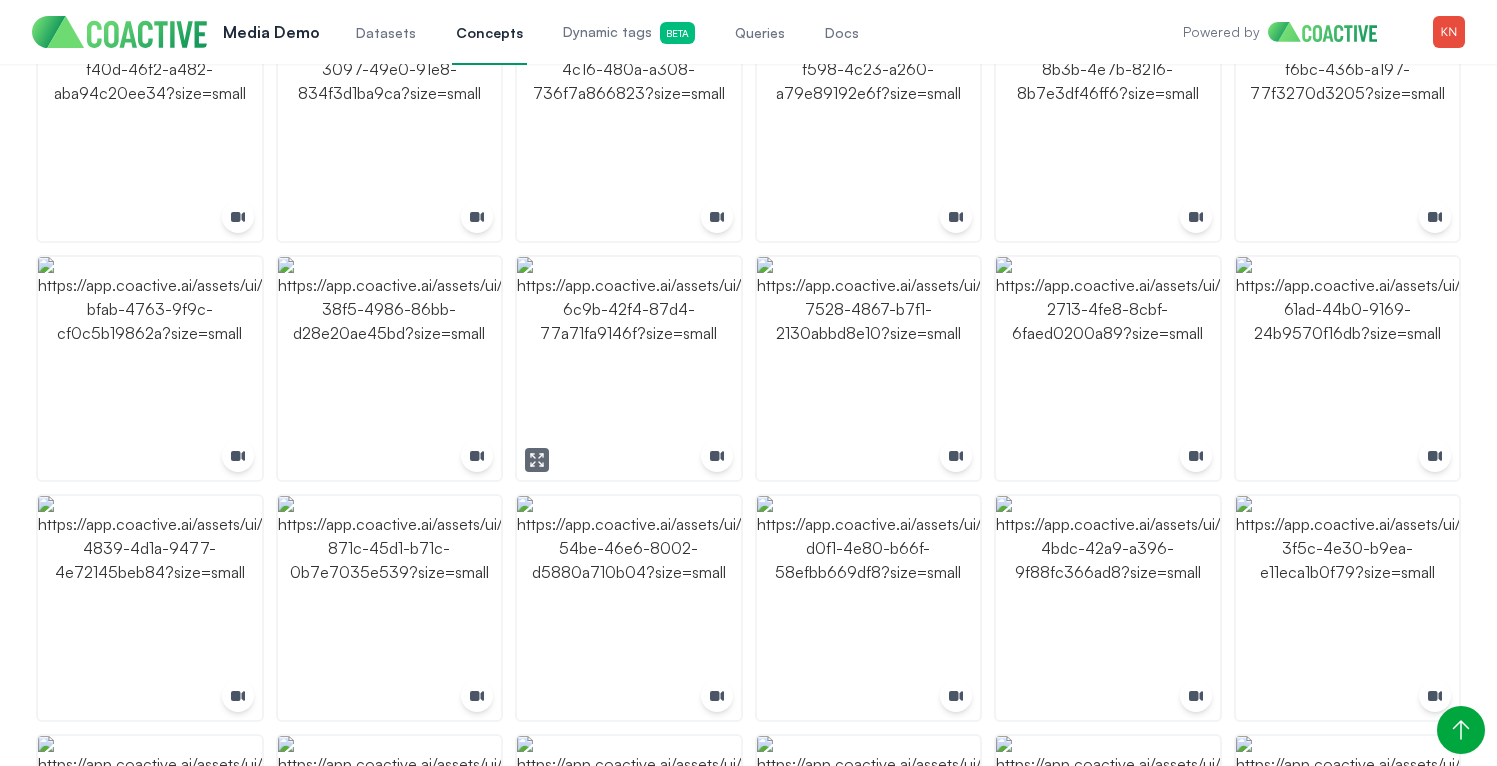 scroll, scrollTop: 1612, scrollLeft: 0, axis: vertical 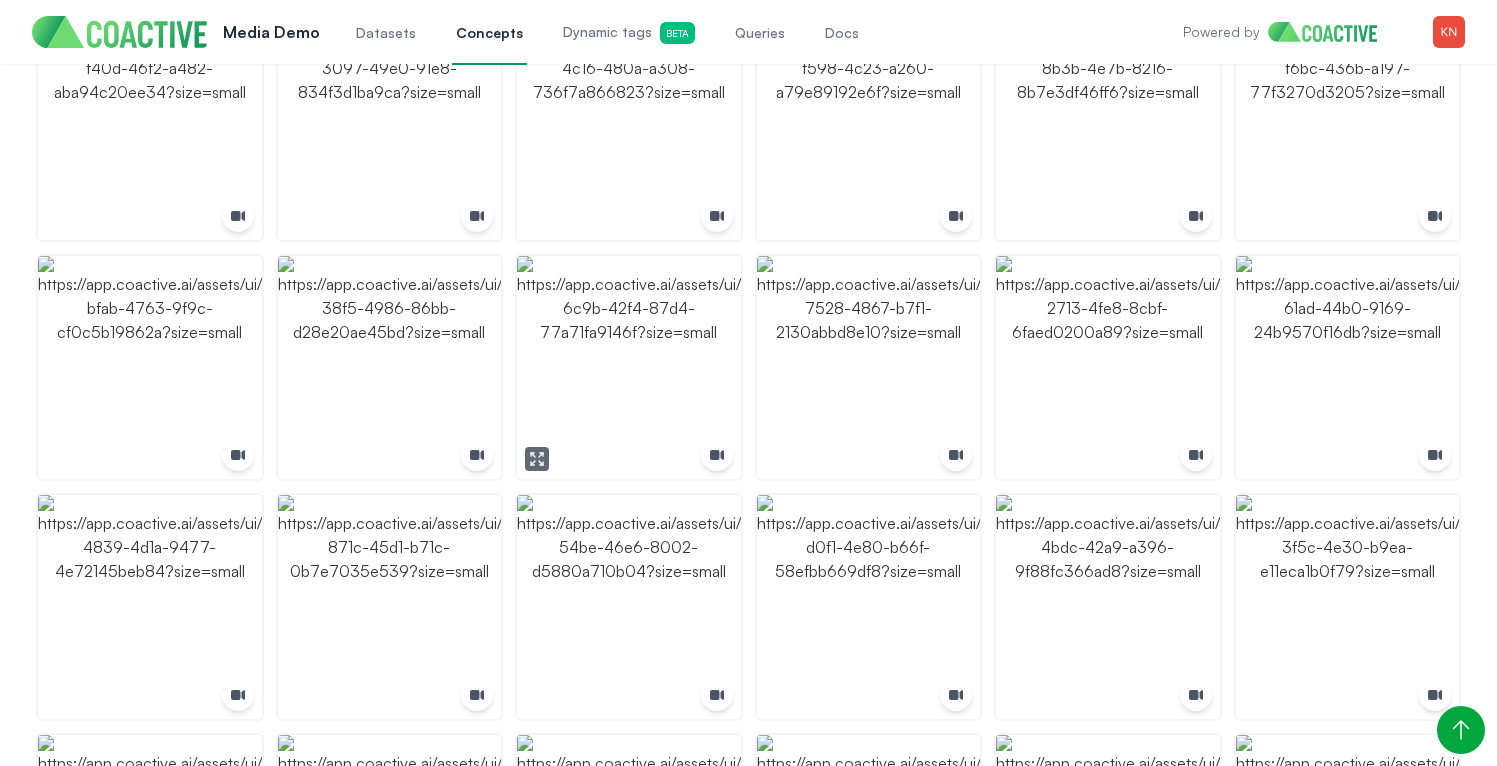 click at bounding box center [629, 368] 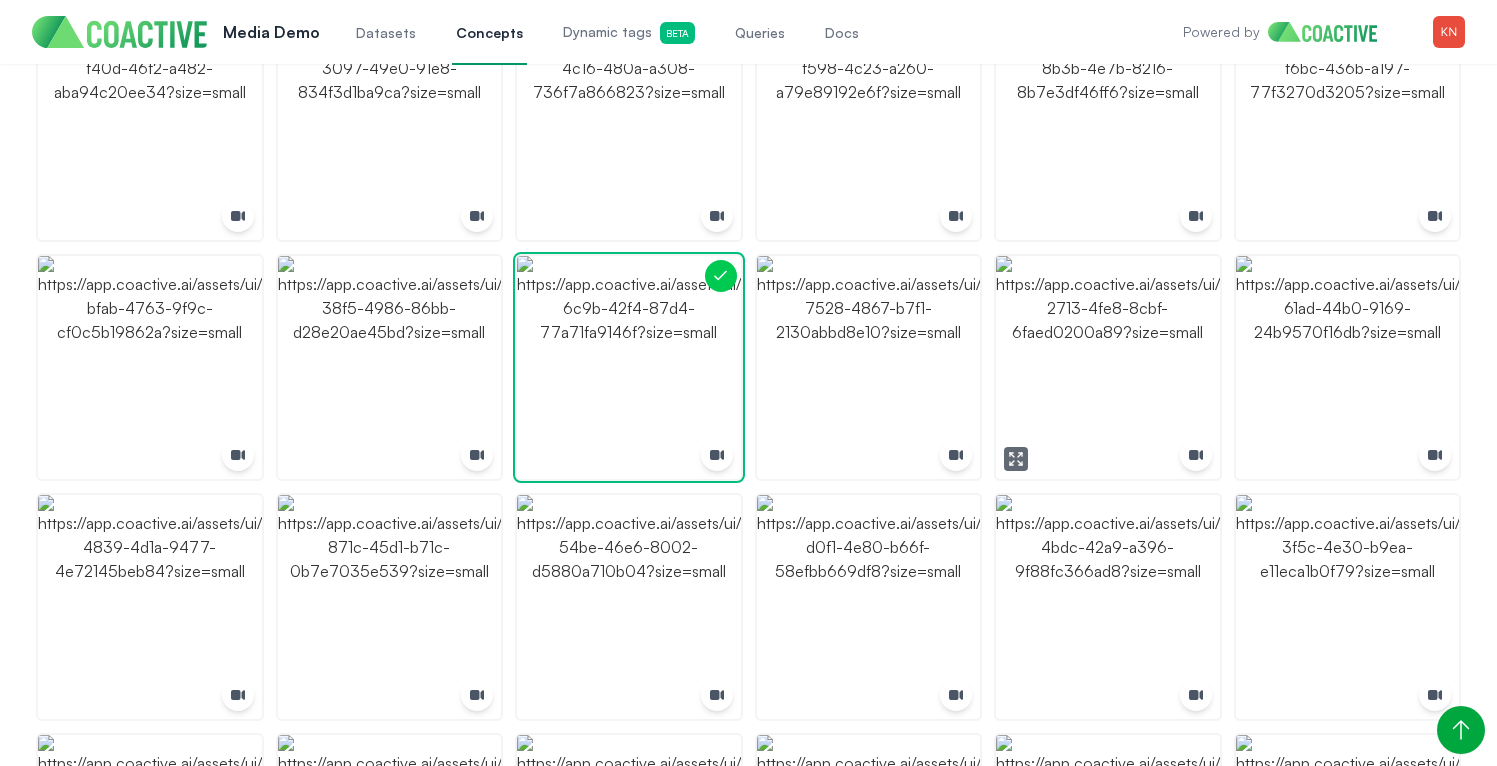 click at bounding box center [1108, 368] 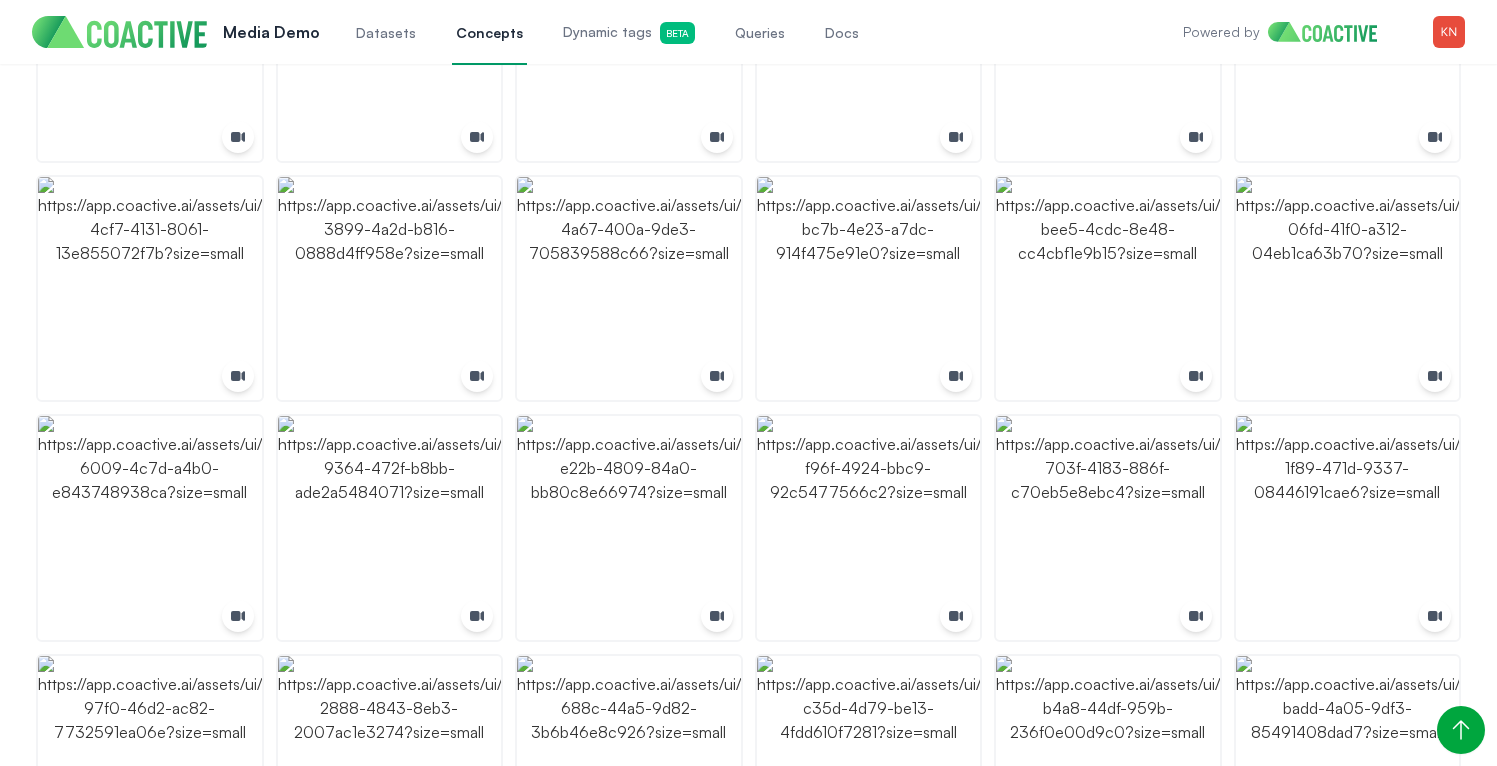 scroll, scrollTop: 2231, scrollLeft: 0, axis: vertical 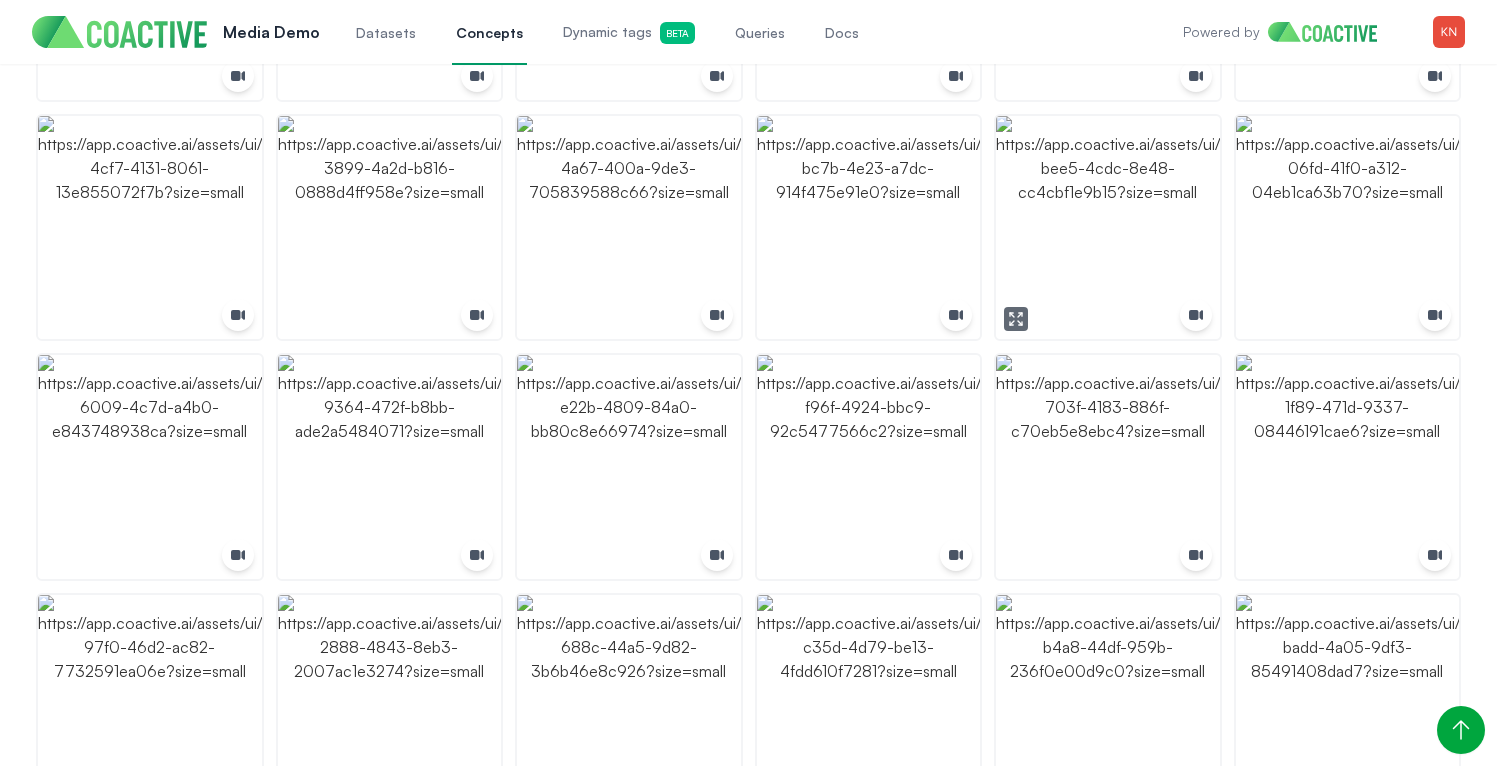 click at bounding box center [1108, 228] 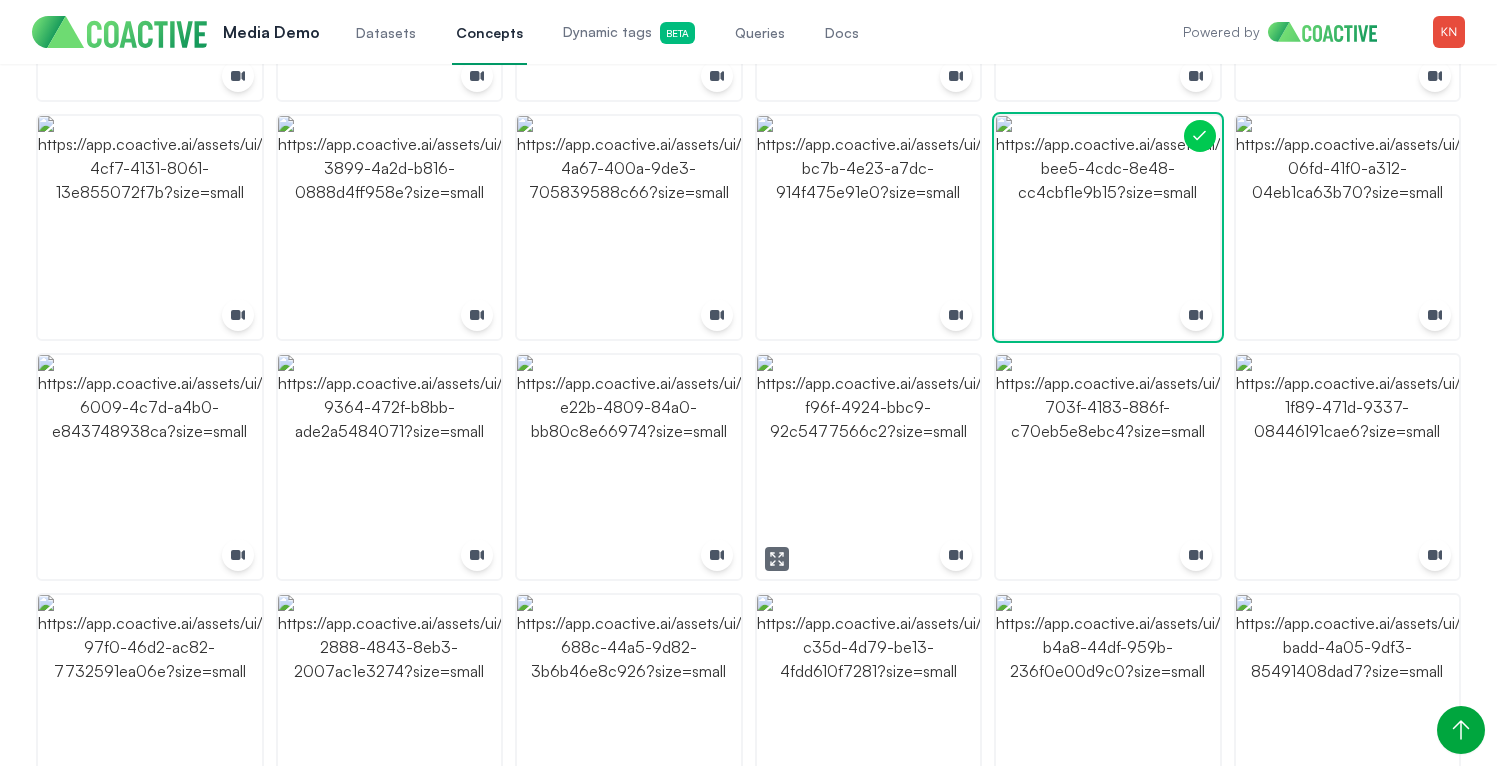click at bounding box center (869, 467) 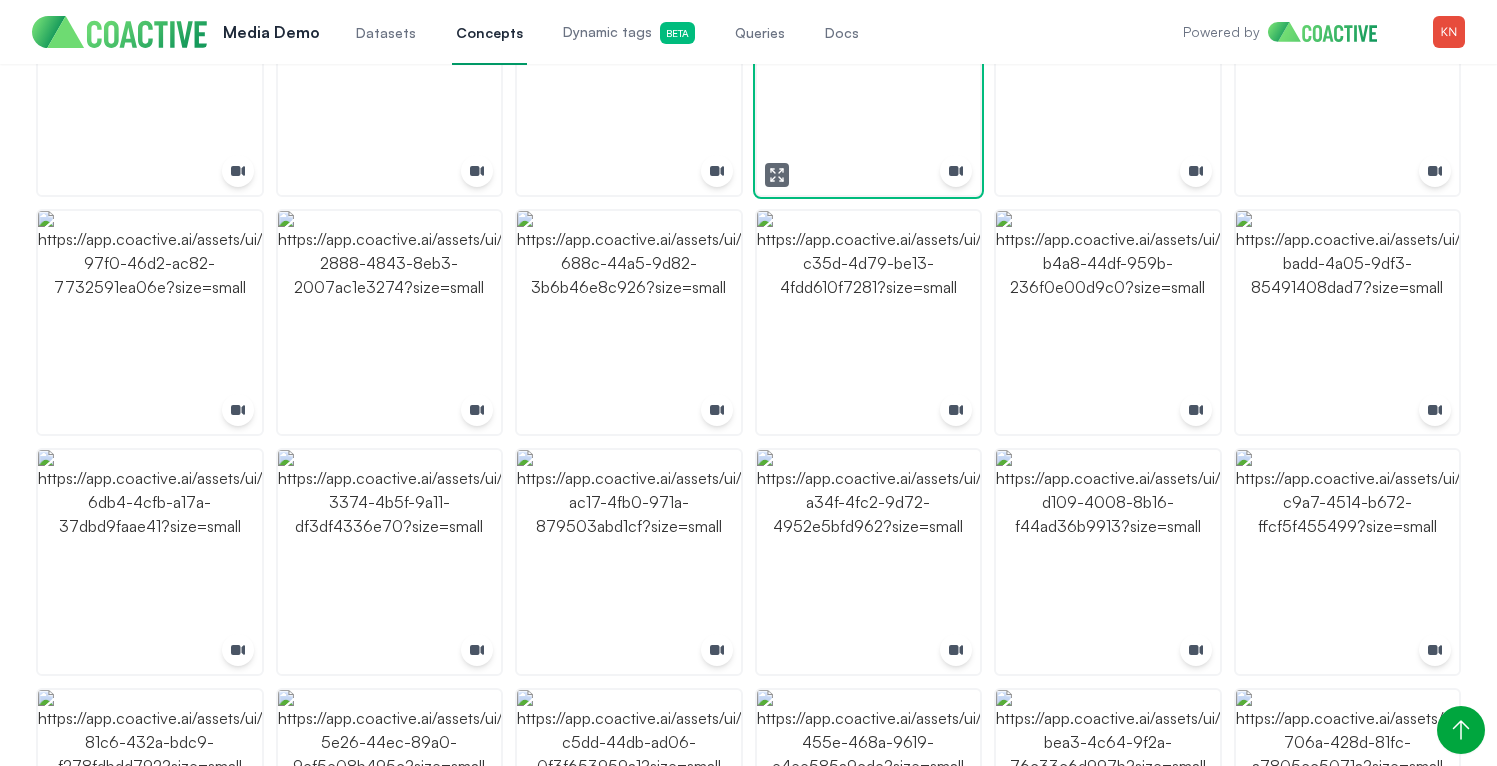 scroll, scrollTop: 2690, scrollLeft: 0, axis: vertical 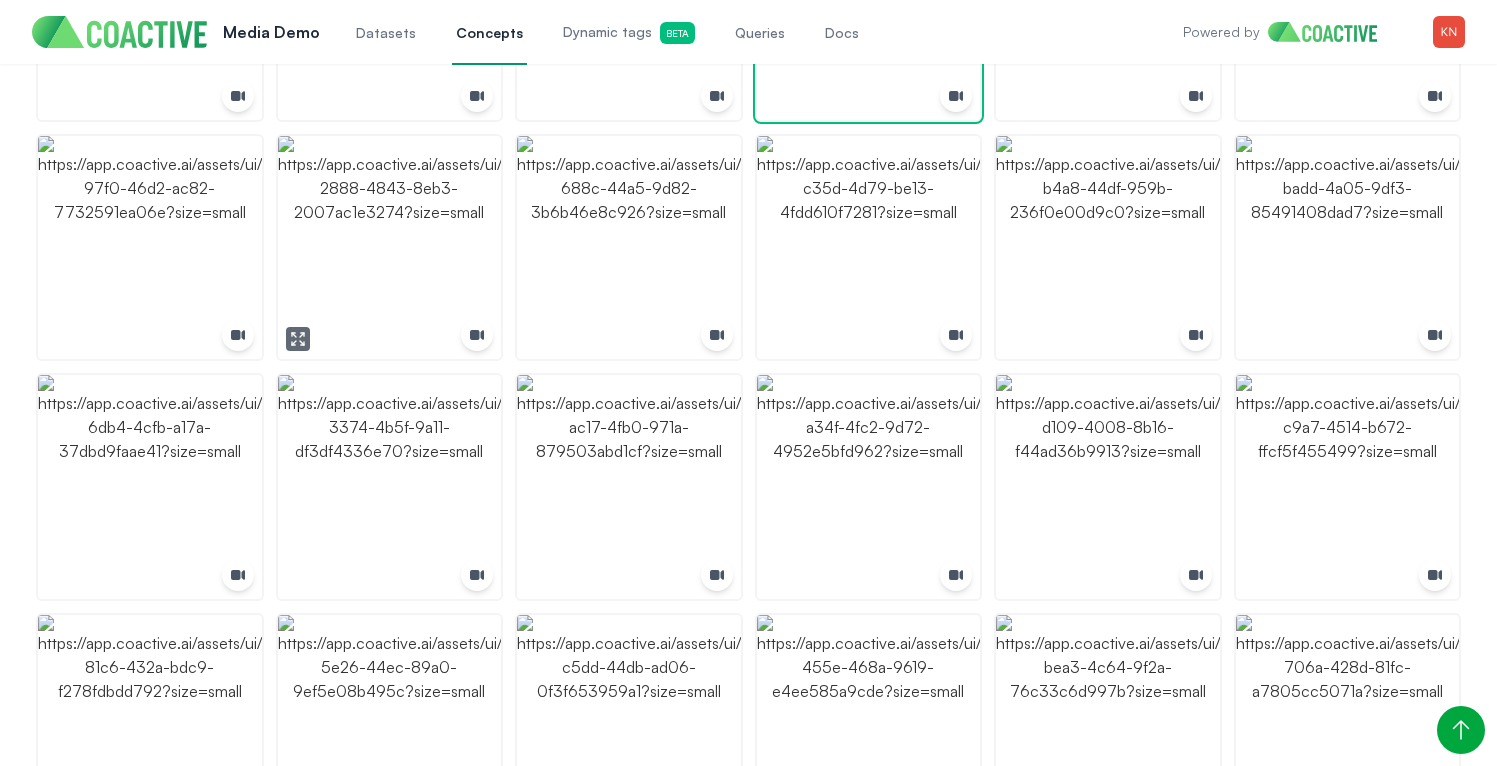 click at bounding box center [390, 248] 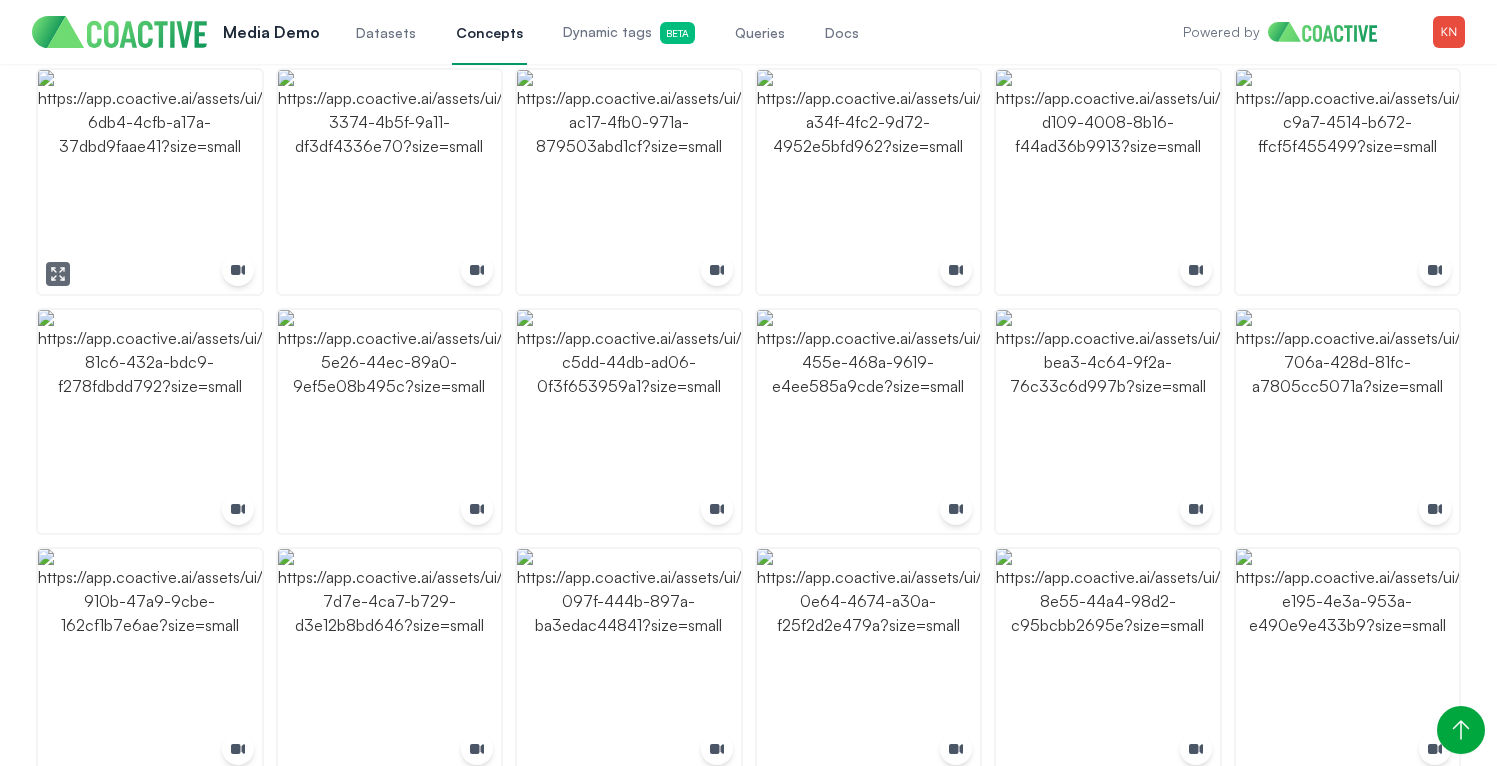 scroll, scrollTop: 3003, scrollLeft: 0, axis: vertical 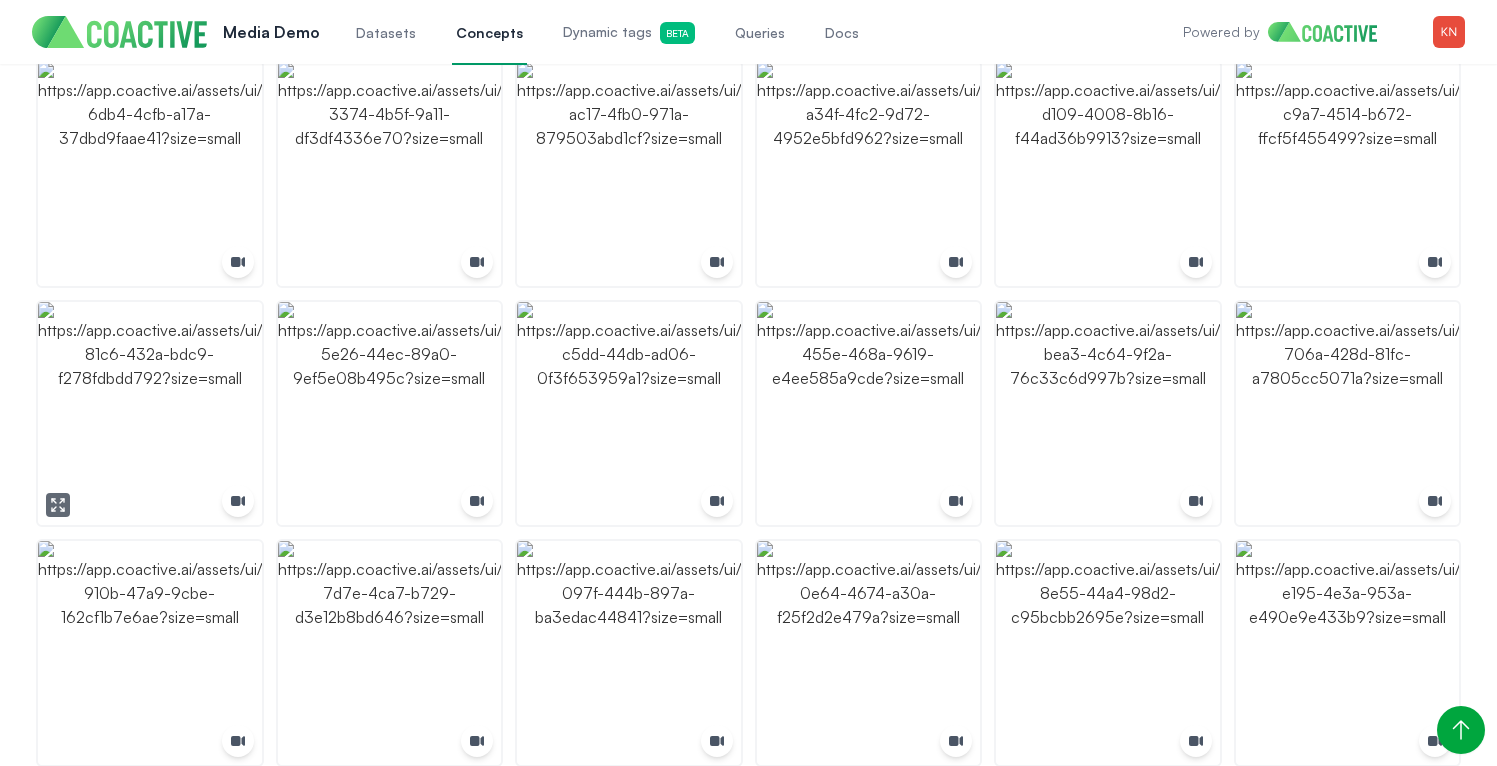 click at bounding box center (150, 414) 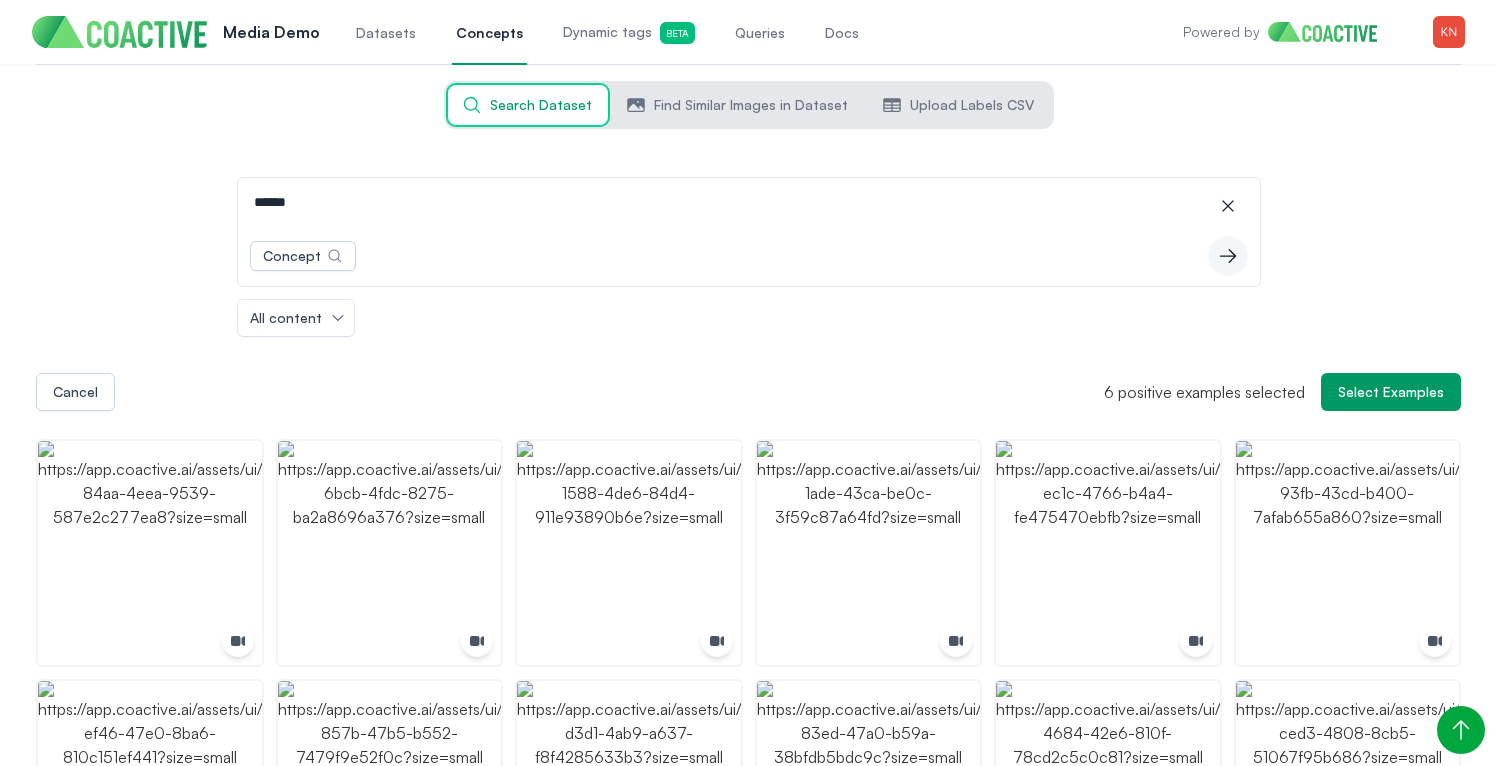 scroll, scrollTop: 0, scrollLeft: 0, axis: both 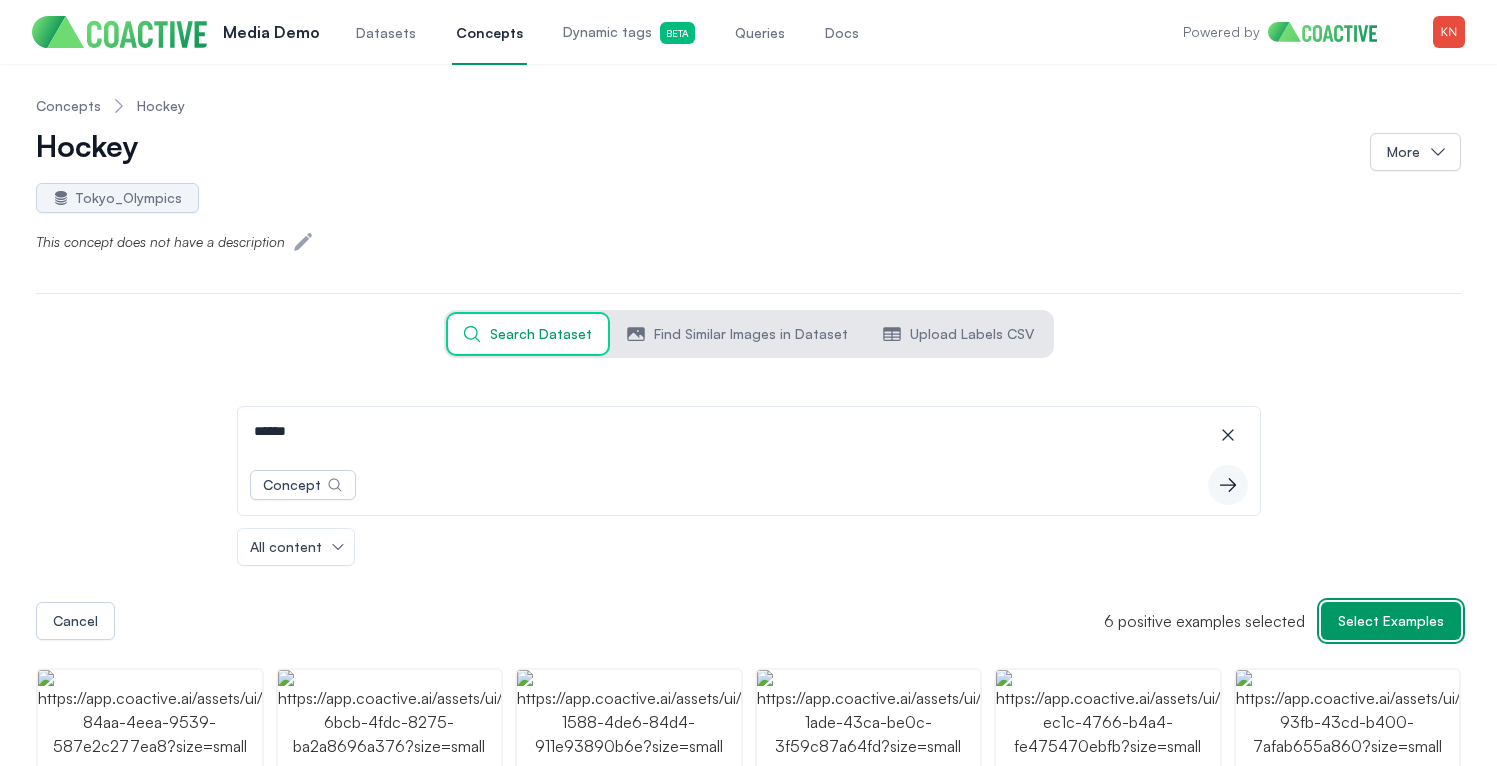 click on "Select Examples" at bounding box center (1391, 621) 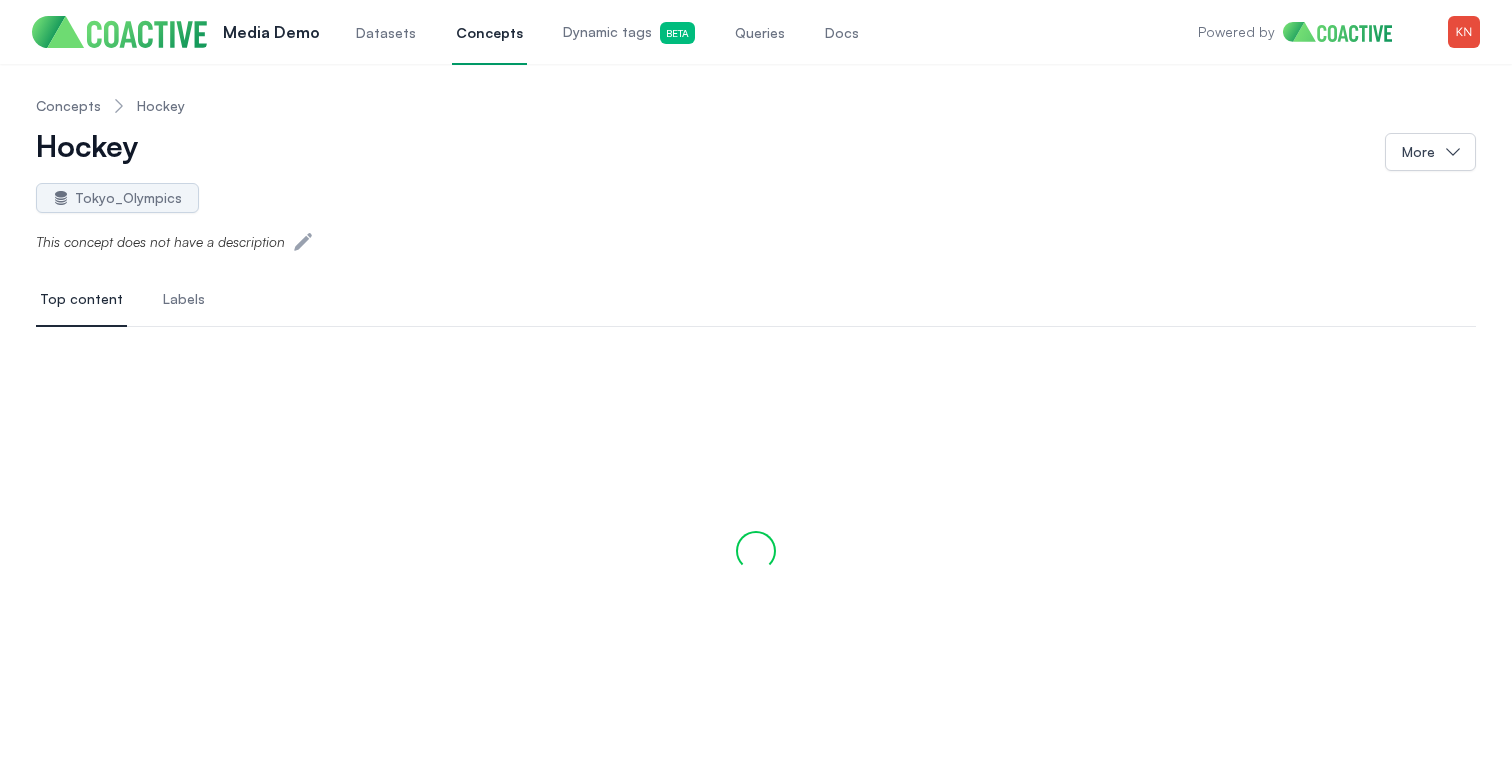 click on "Concepts" at bounding box center [68, 106] 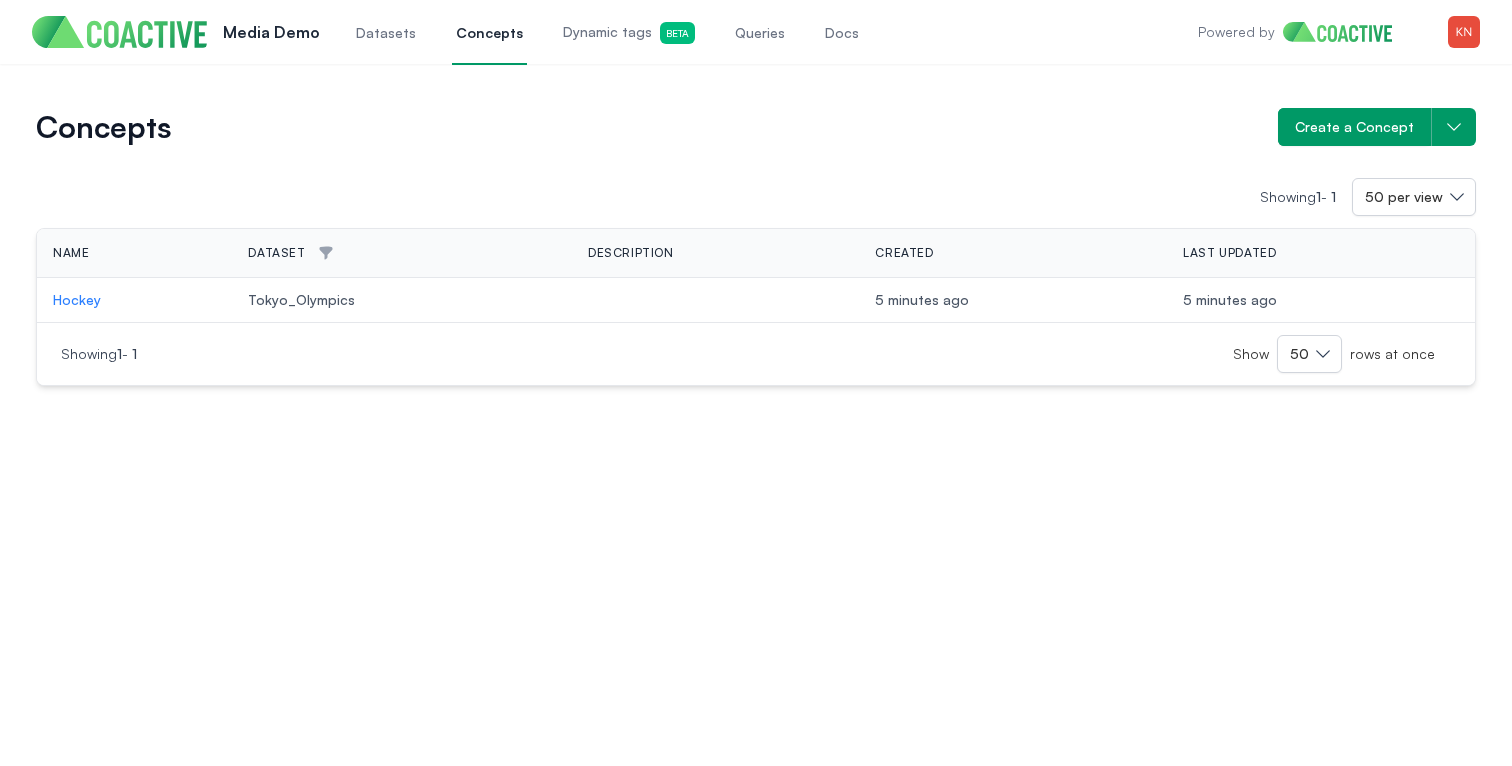 click on "Hockey" at bounding box center [134, 300] 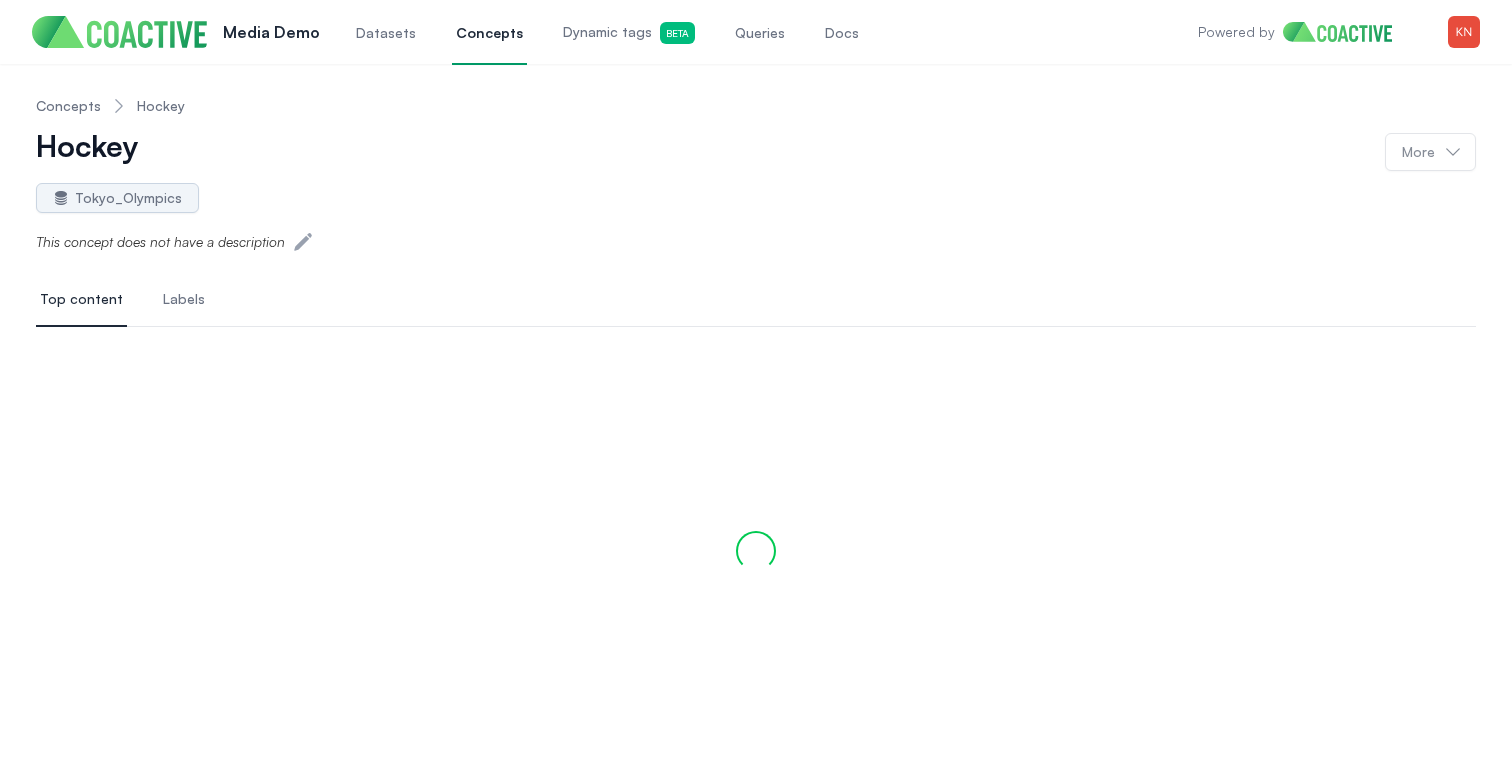 click on "Hockey" at bounding box center [87, 151] 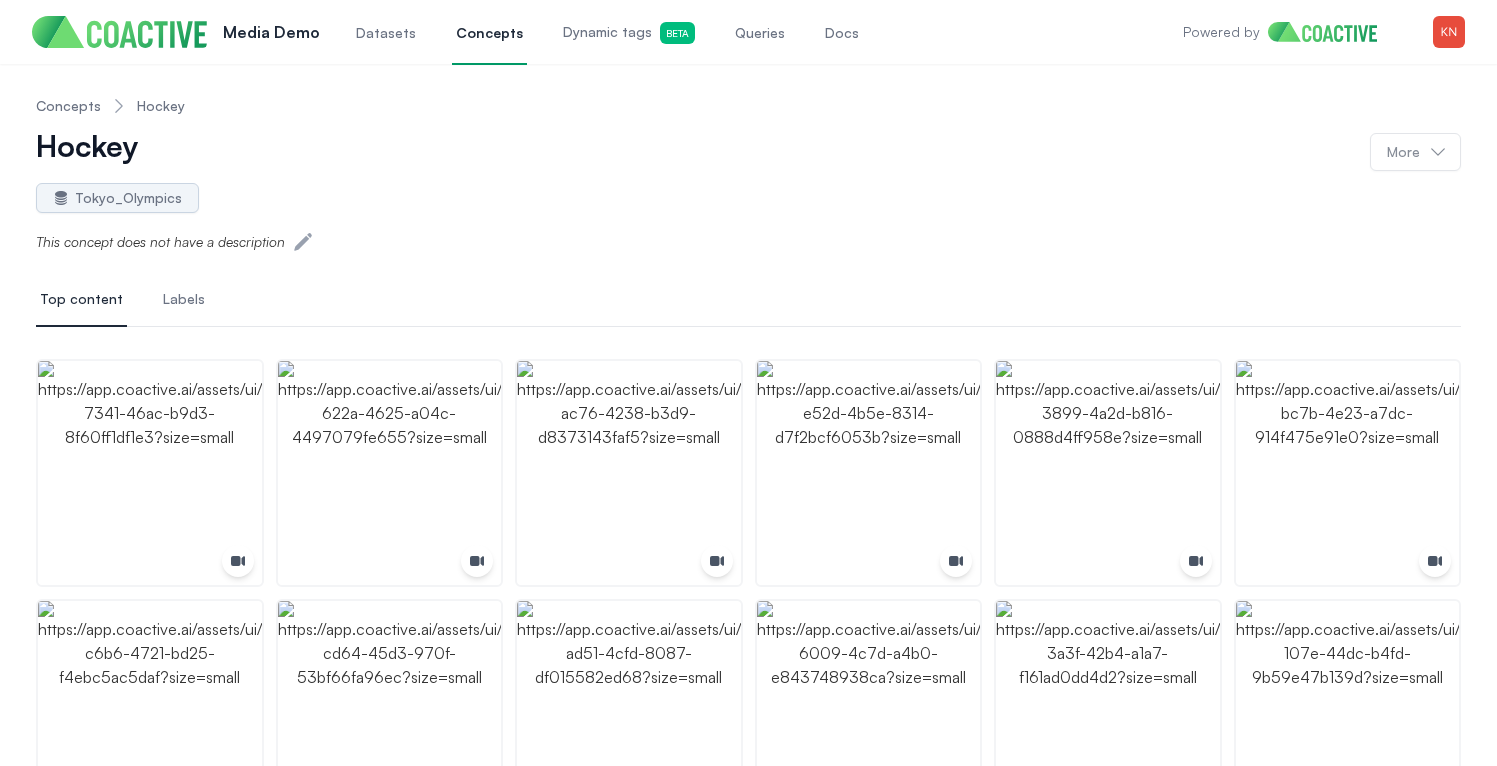 click on "Concepts Hockey" at bounding box center [110, 106] 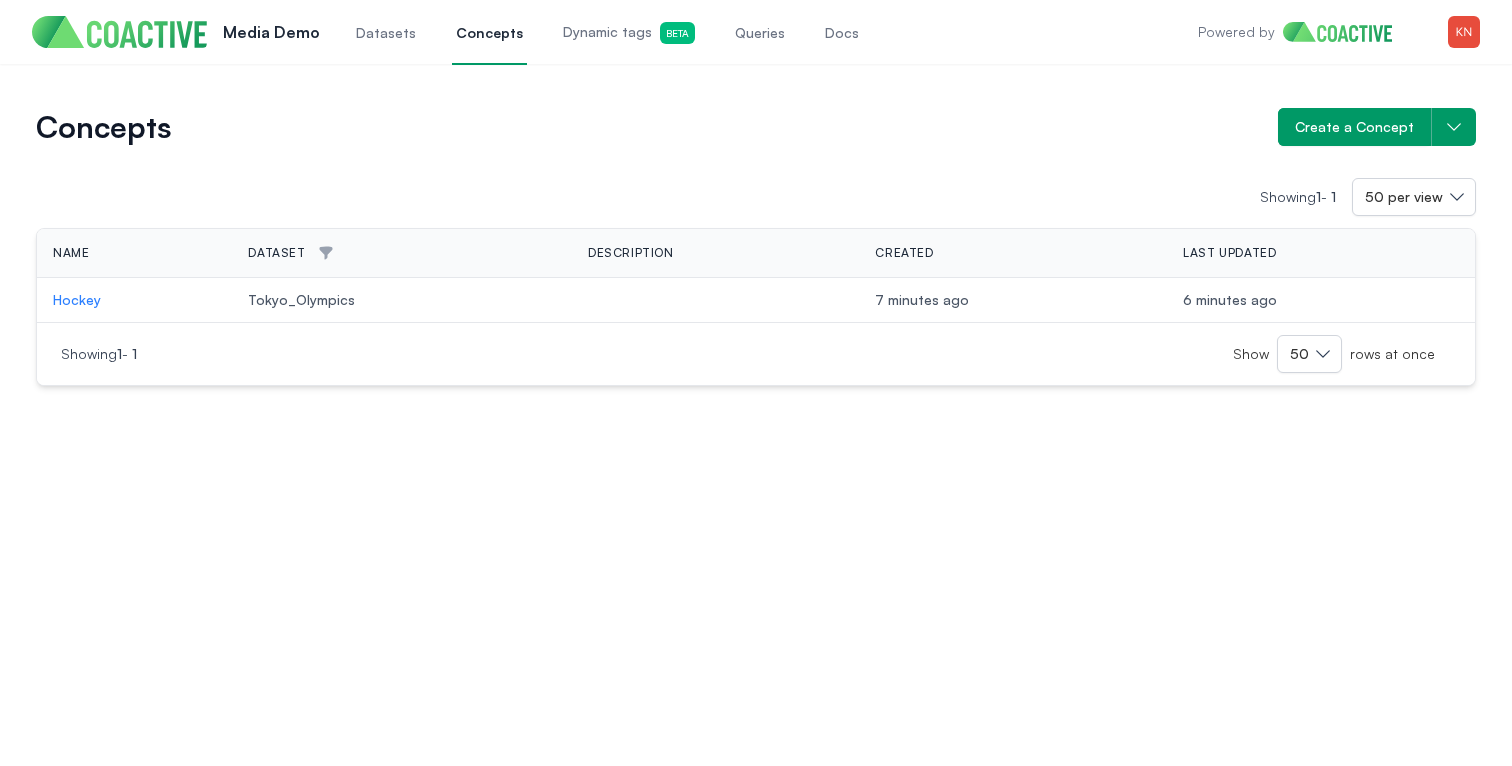 click on "Concepts" at bounding box center (649, 127) 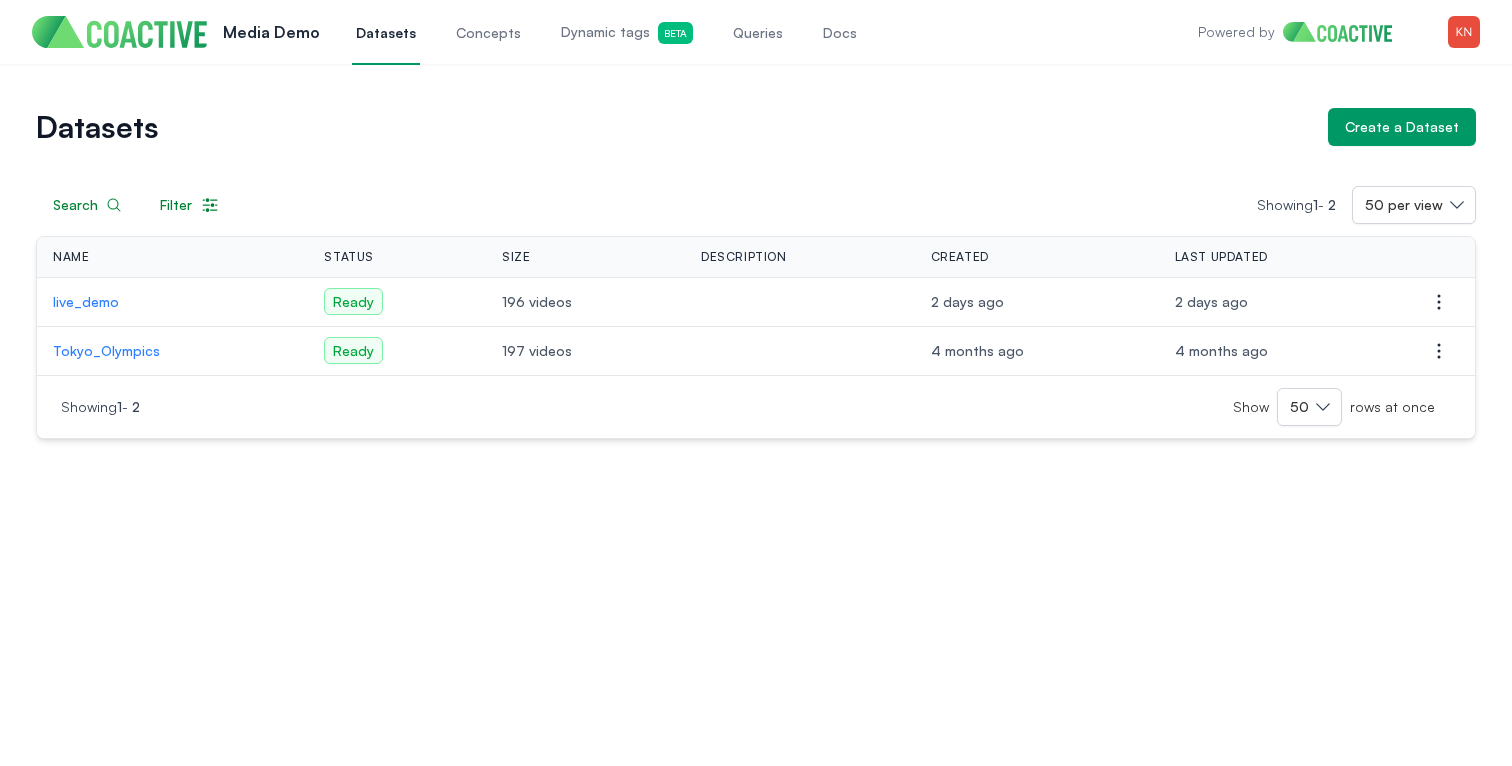 click on "Tokyo_Olympics" at bounding box center [172, 351] 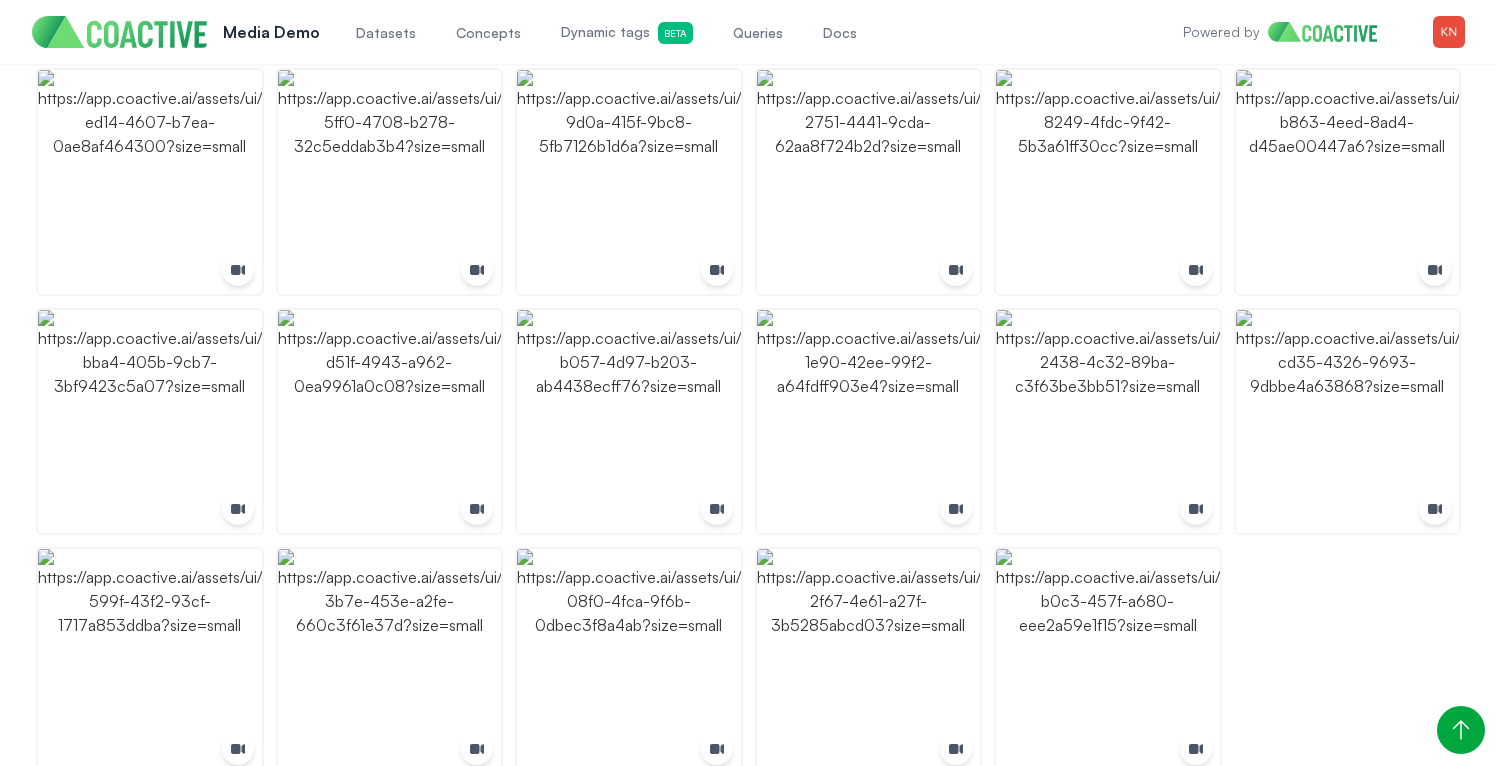 scroll, scrollTop: 7593, scrollLeft: 0, axis: vertical 